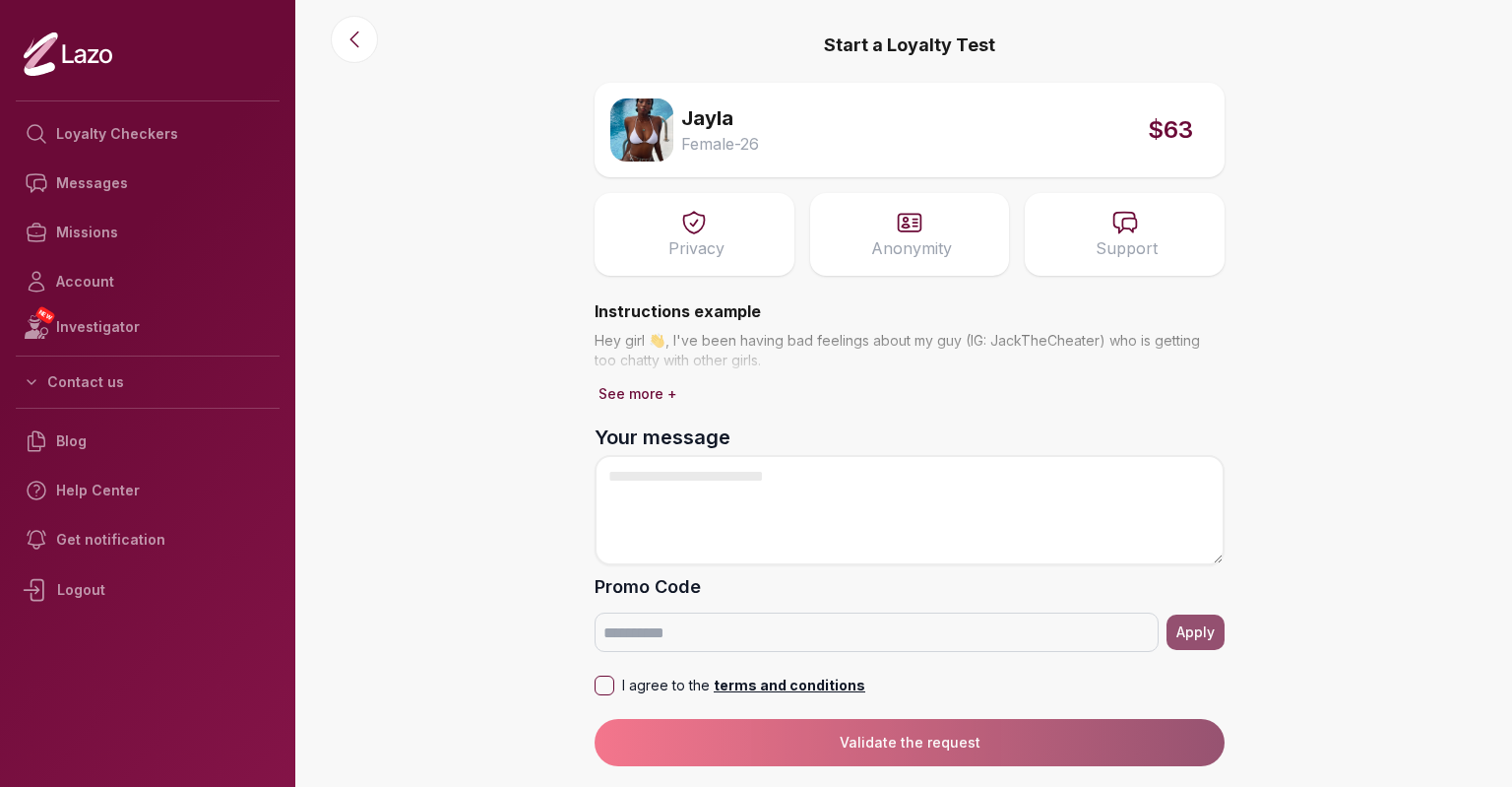 scroll, scrollTop: 0, scrollLeft: 0, axis: both 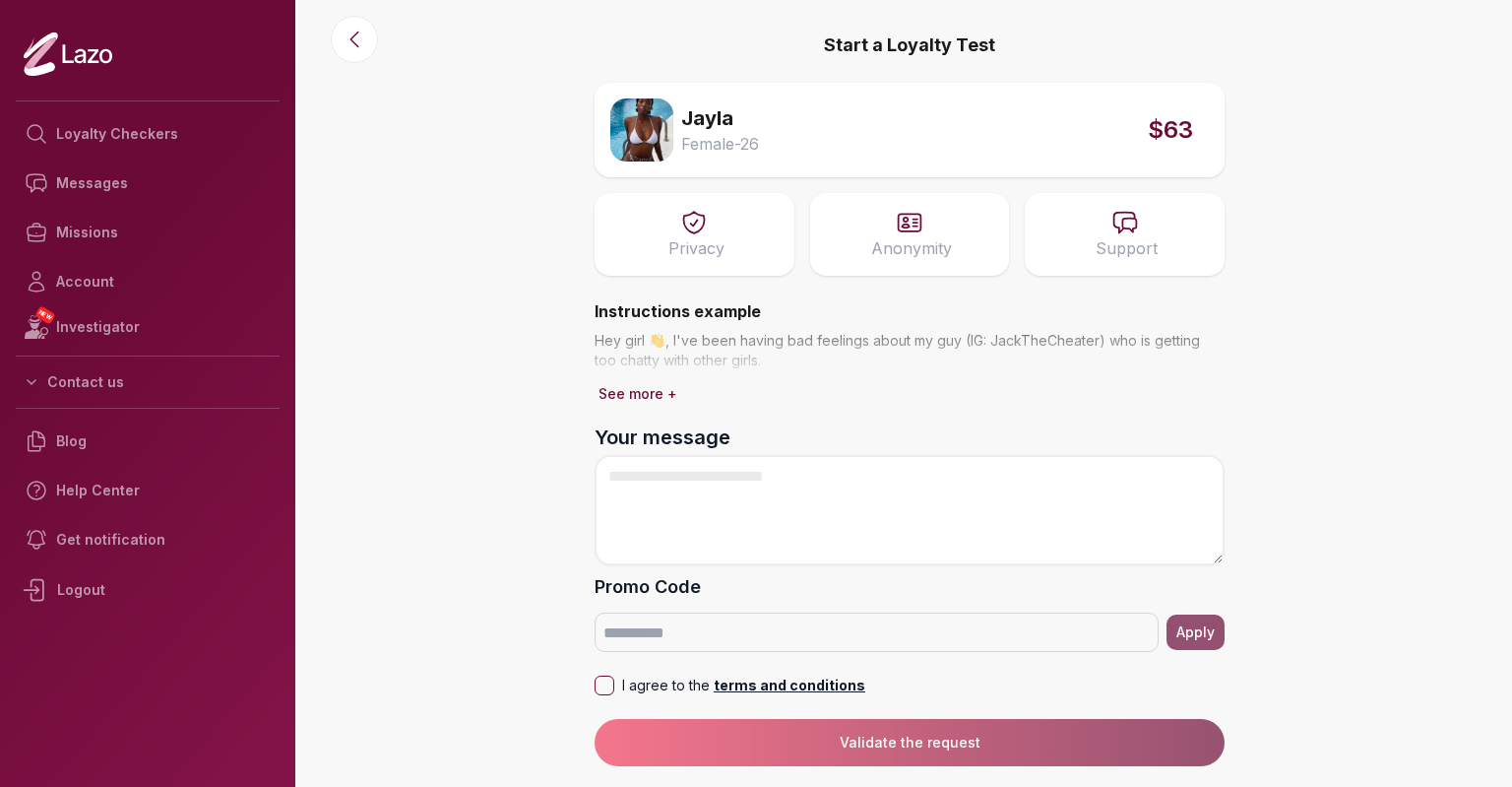 click on "Your message" at bounding box center (910, 510) 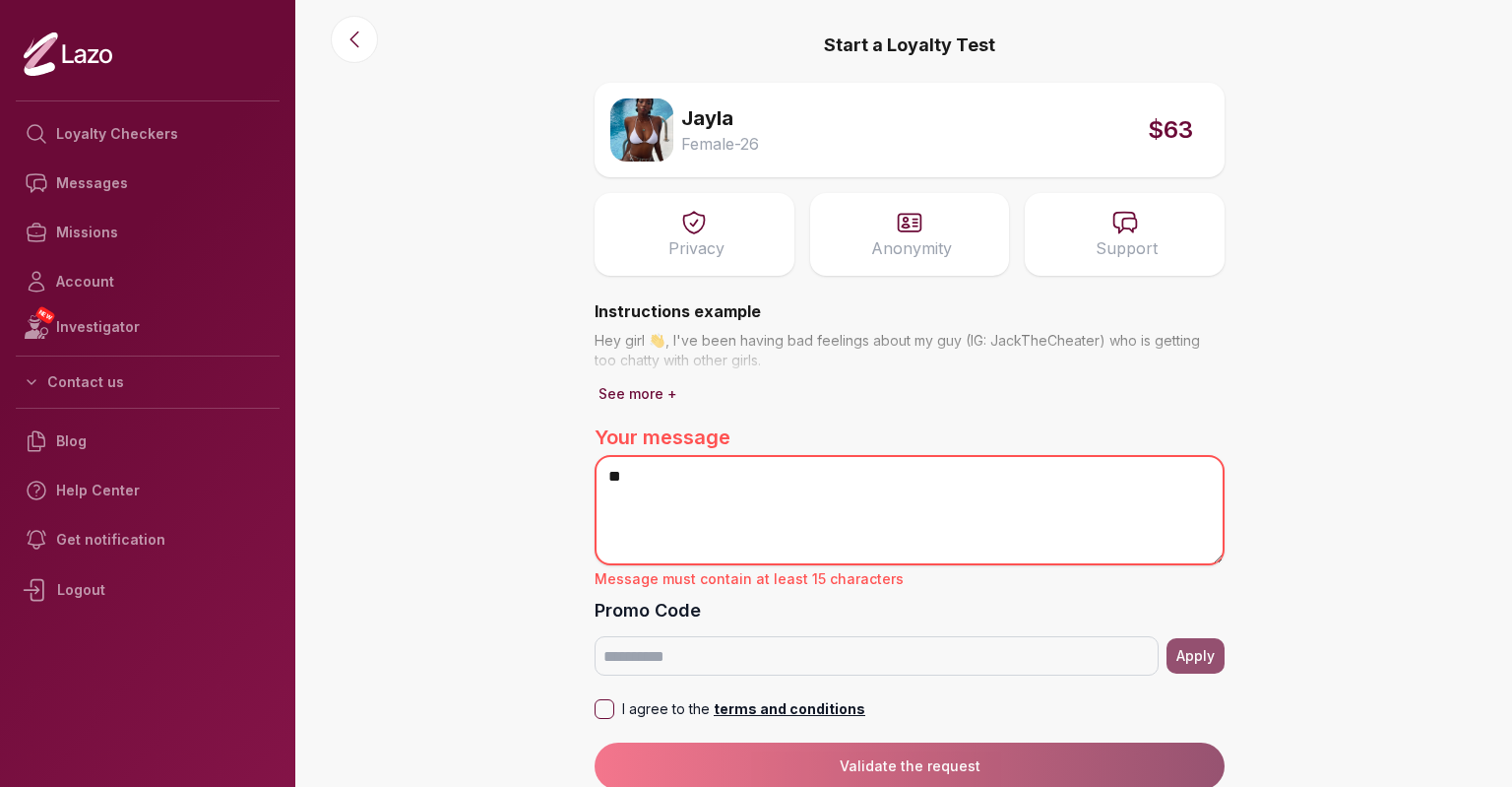 type on "*" 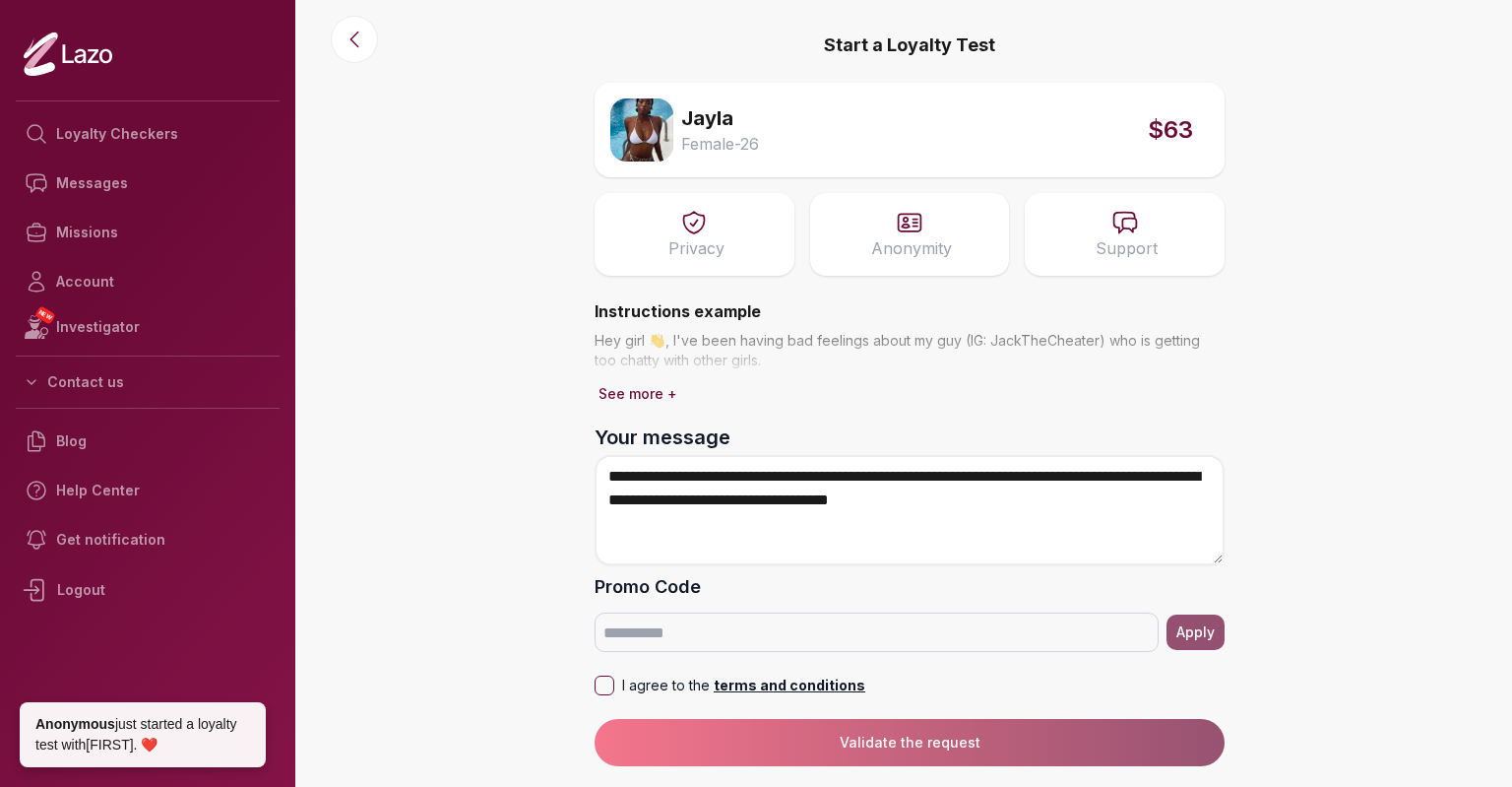 click on "**********" at bounding box center [910, 510] 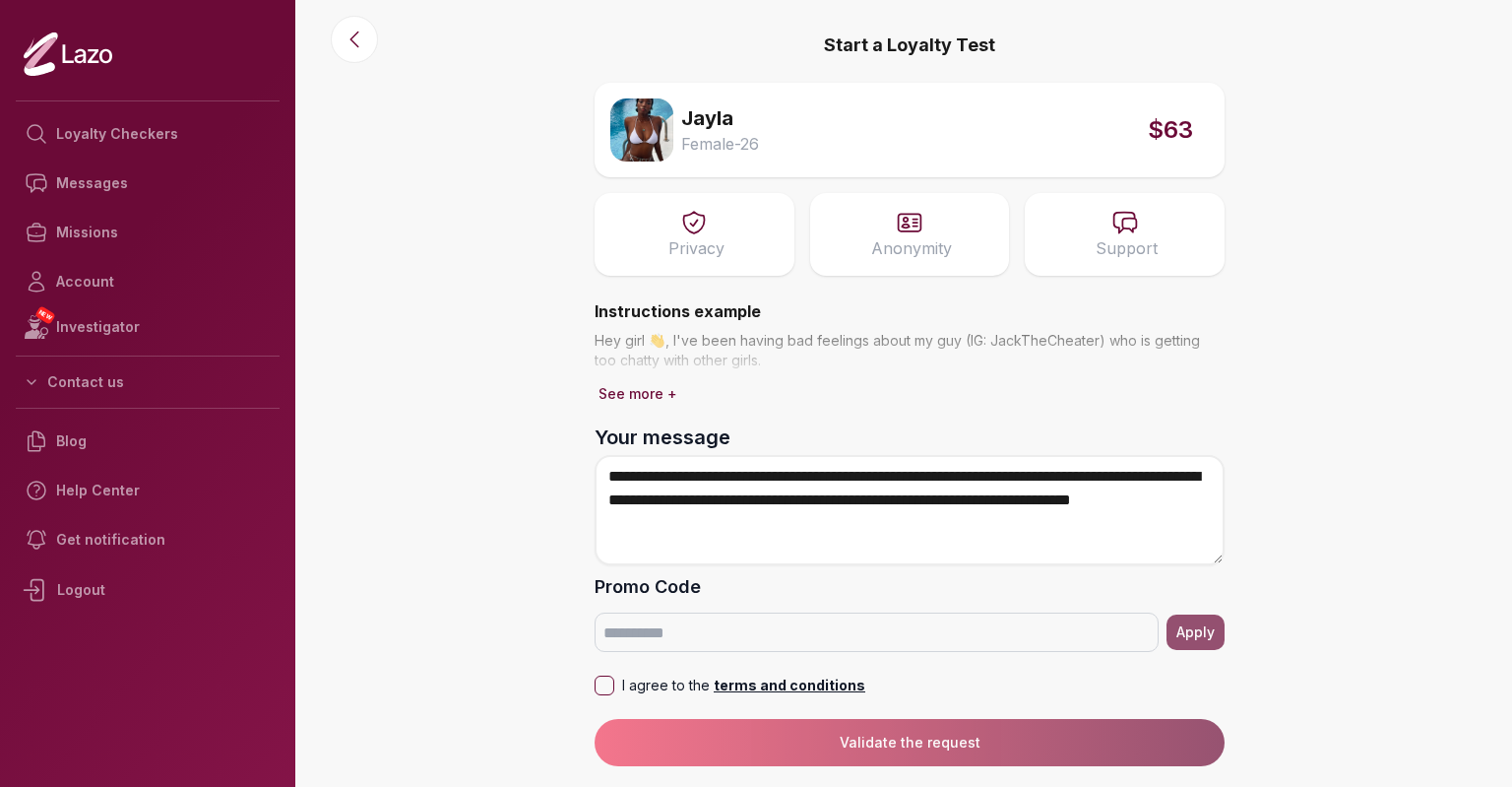 click on "**********" at bounding box center [910, 510] 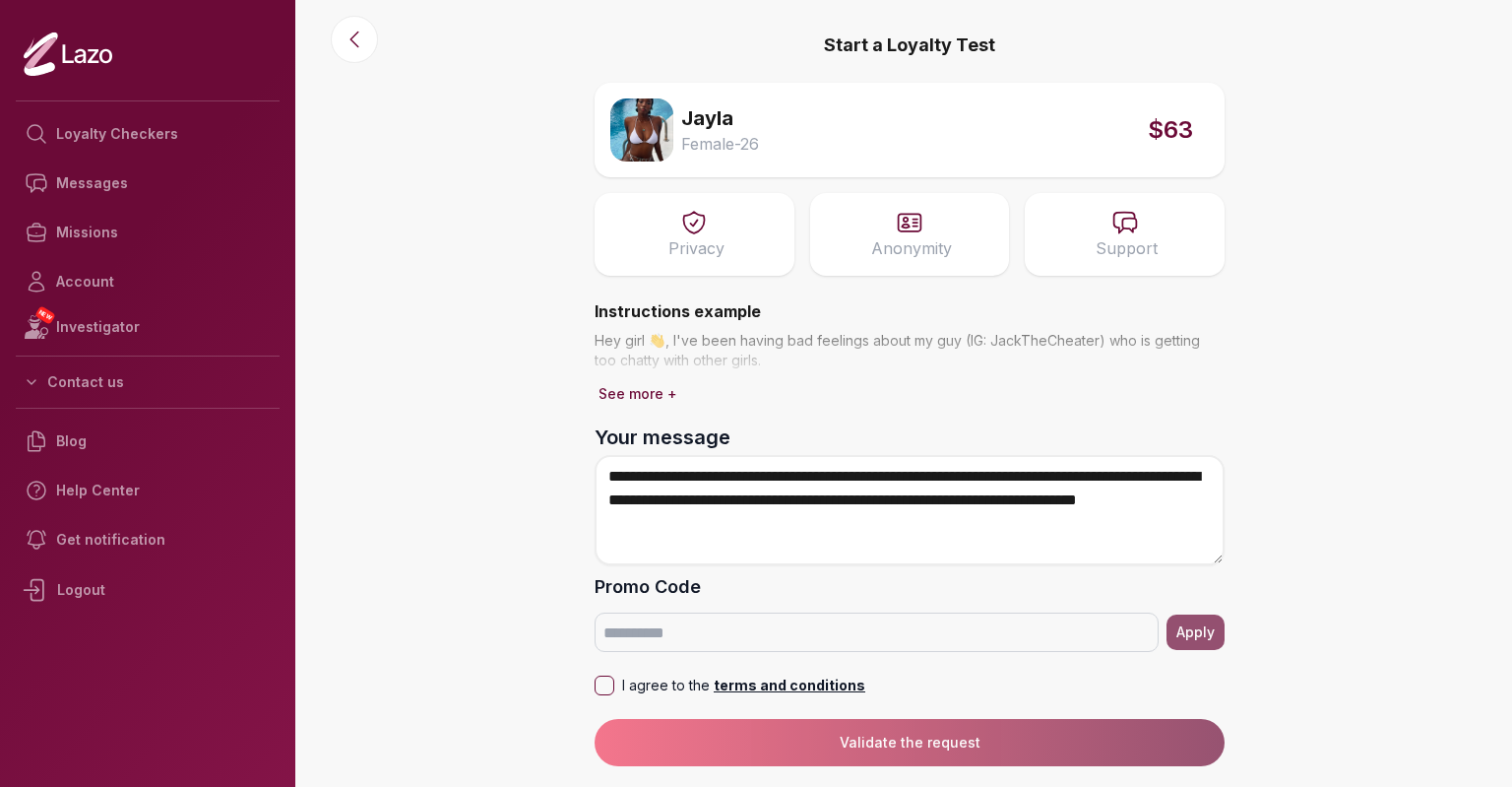click on "**********" at bounding box center (910, 510) 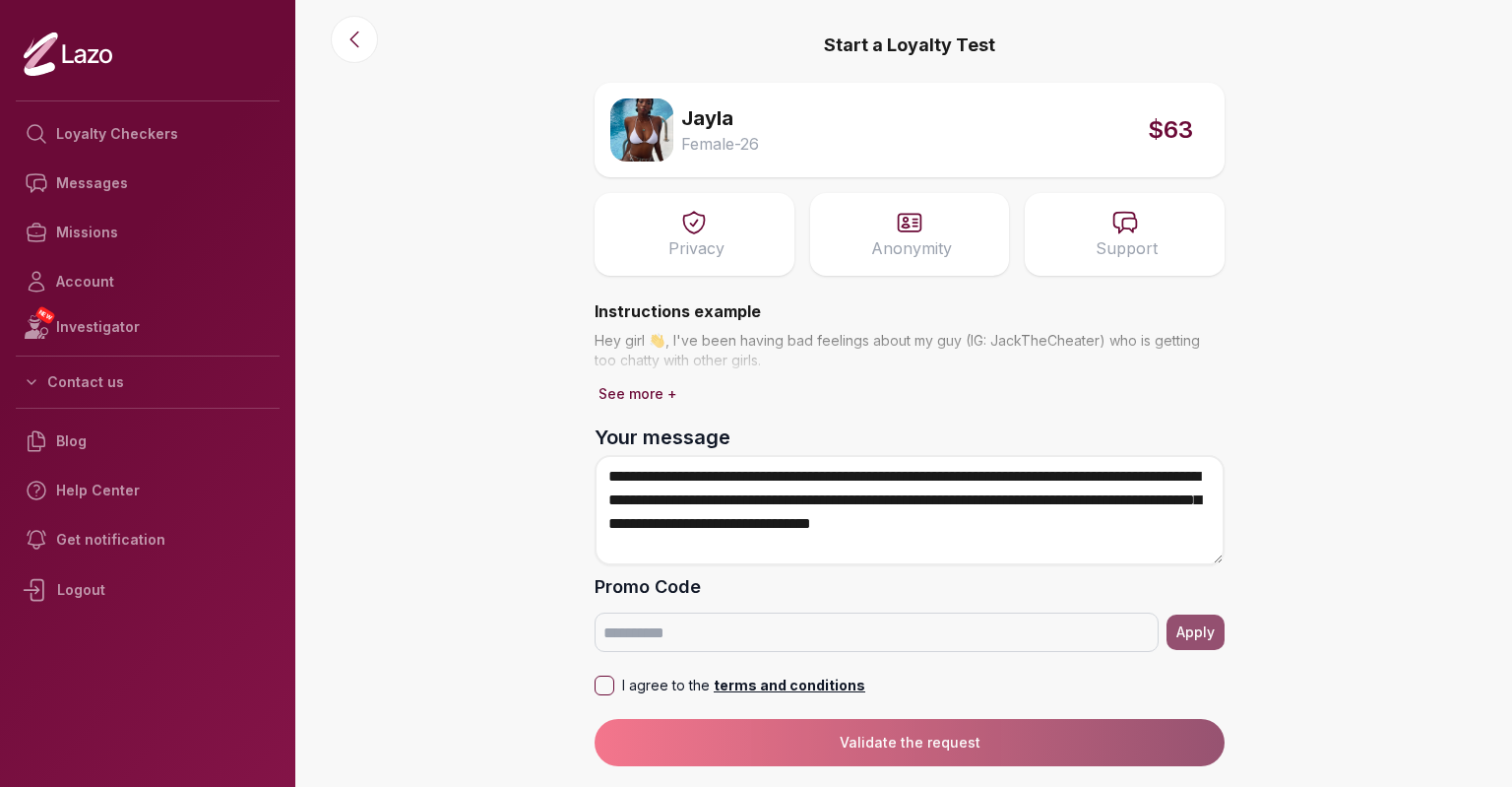 click on "**********" at bounding box center [910, 510] 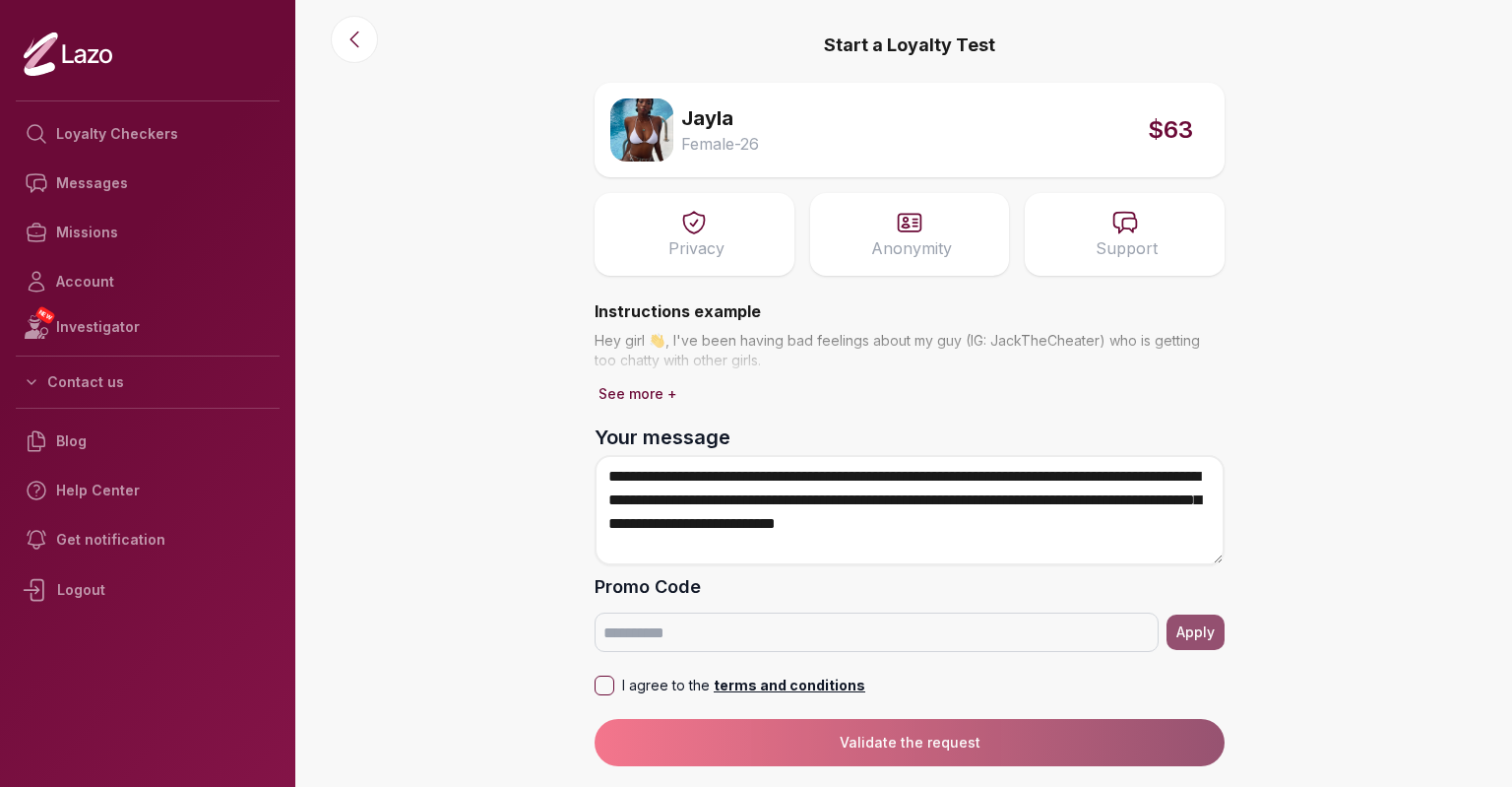 click on "**********" at bounding box center (910, 510) 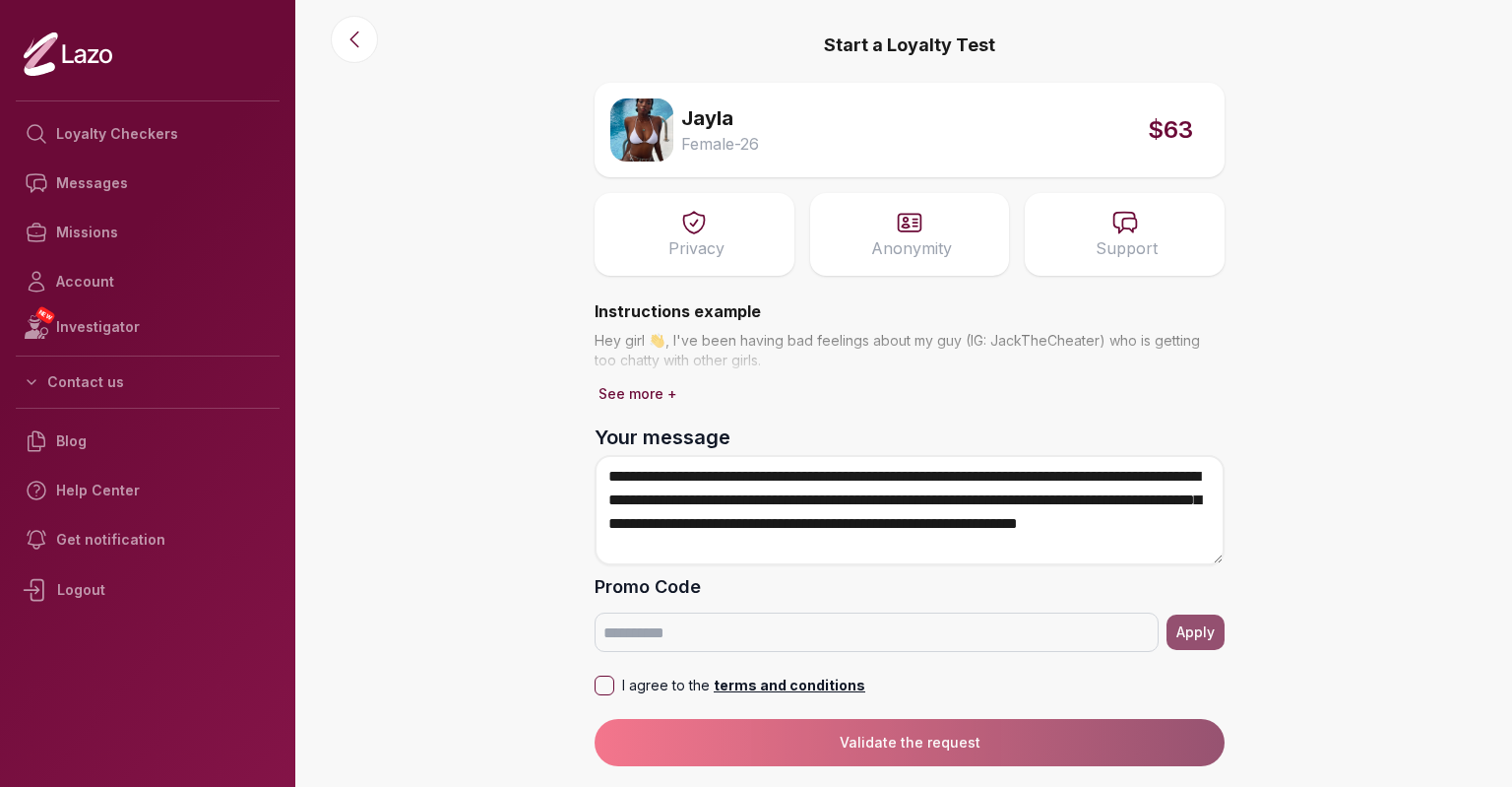 click on "**********" at bounding box center (910, 510) 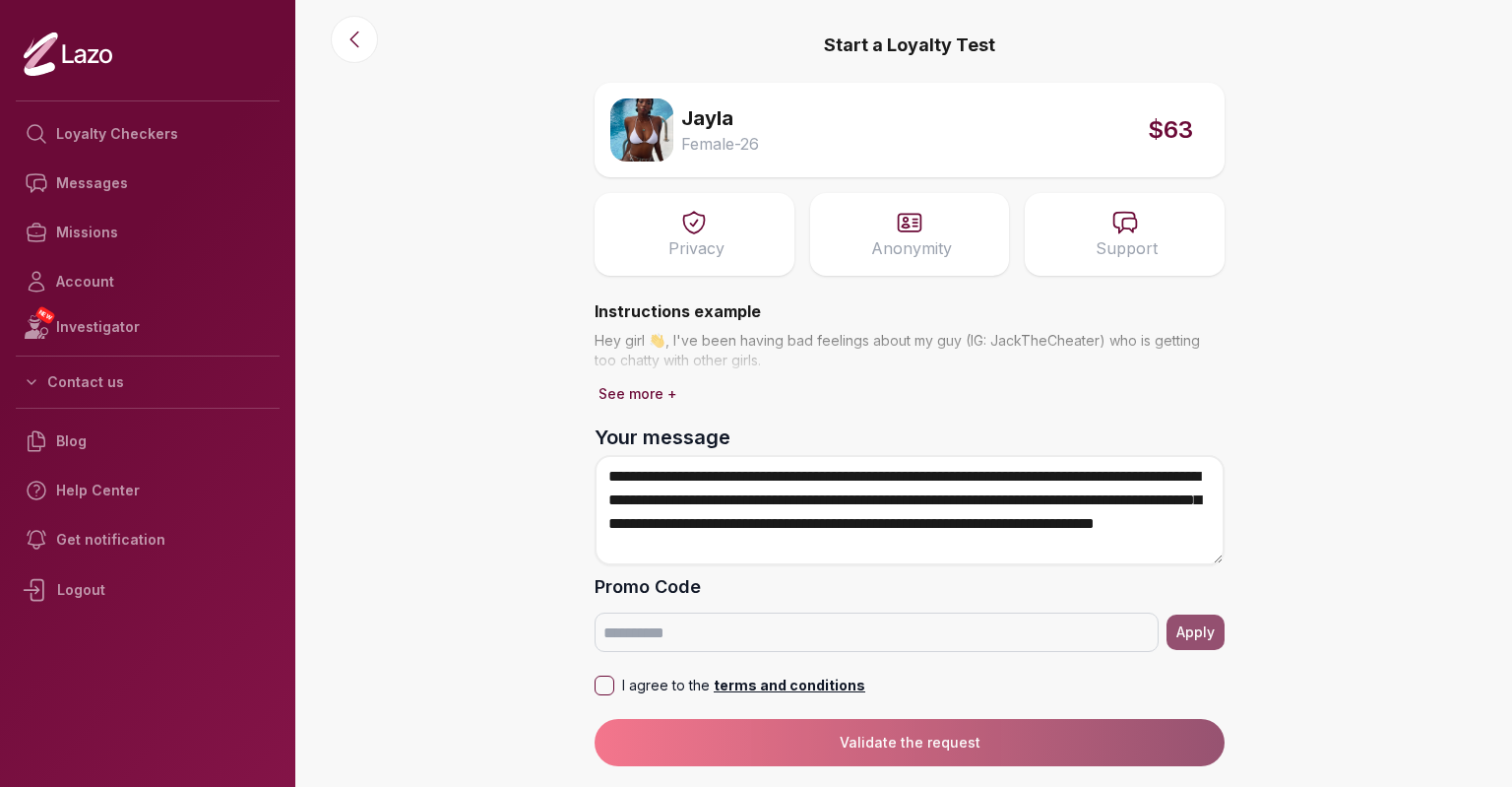 click on "**********" at bounding box center (910, 510) 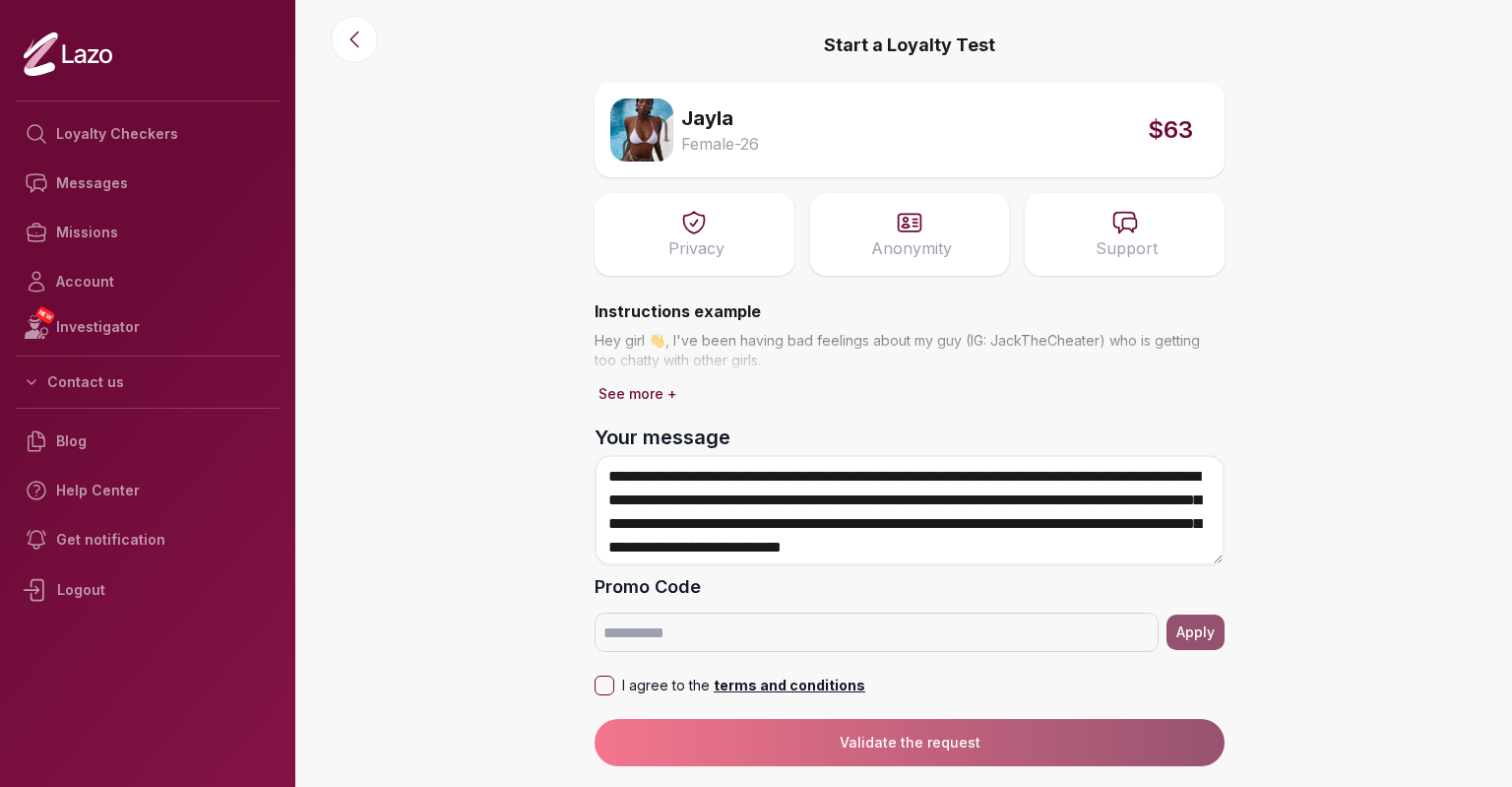 click on "**********" at bounding box center (910, 510) 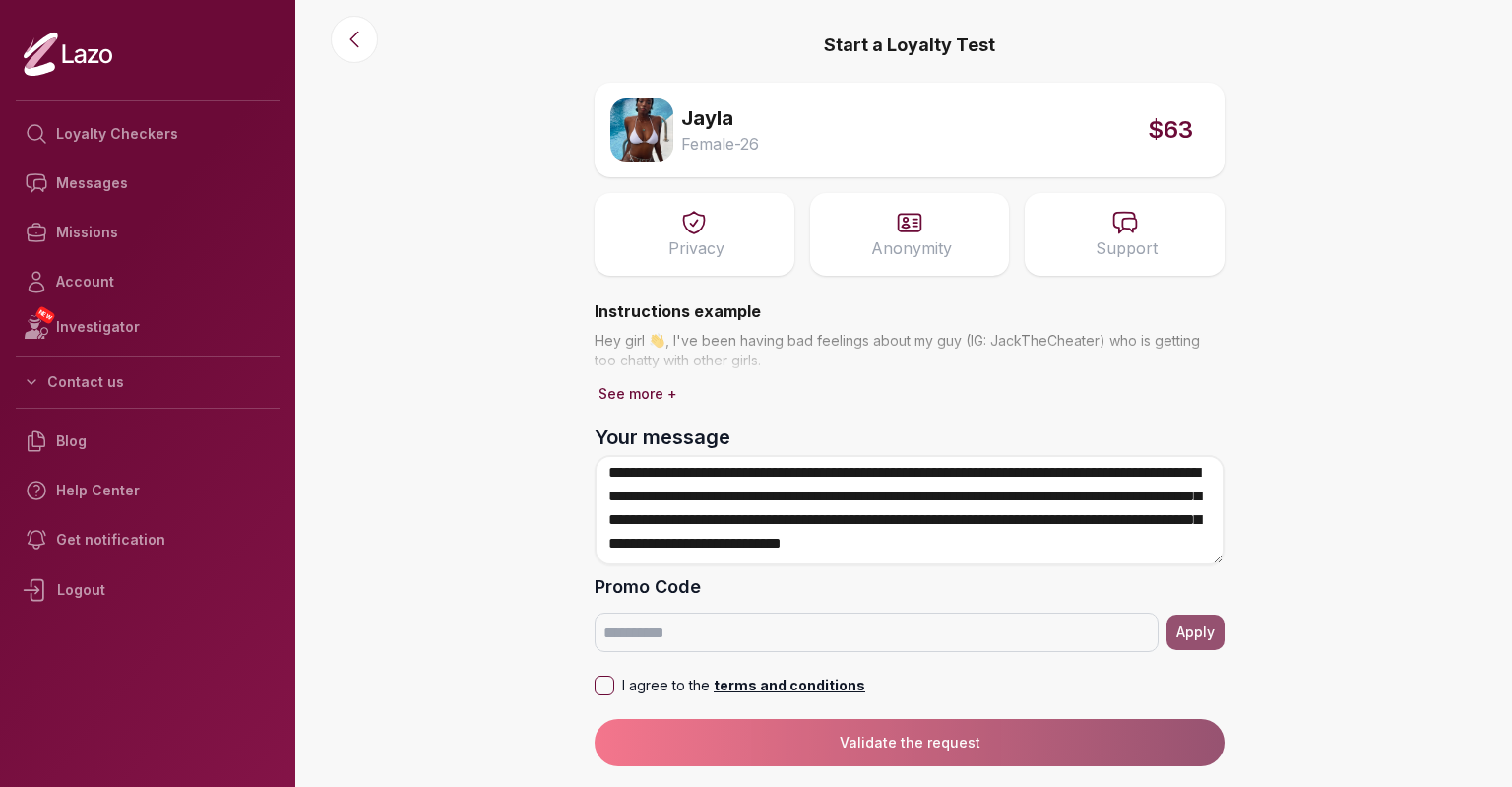 scroll, scrollTop: 27, scrollLeft: 0, axis: vertical 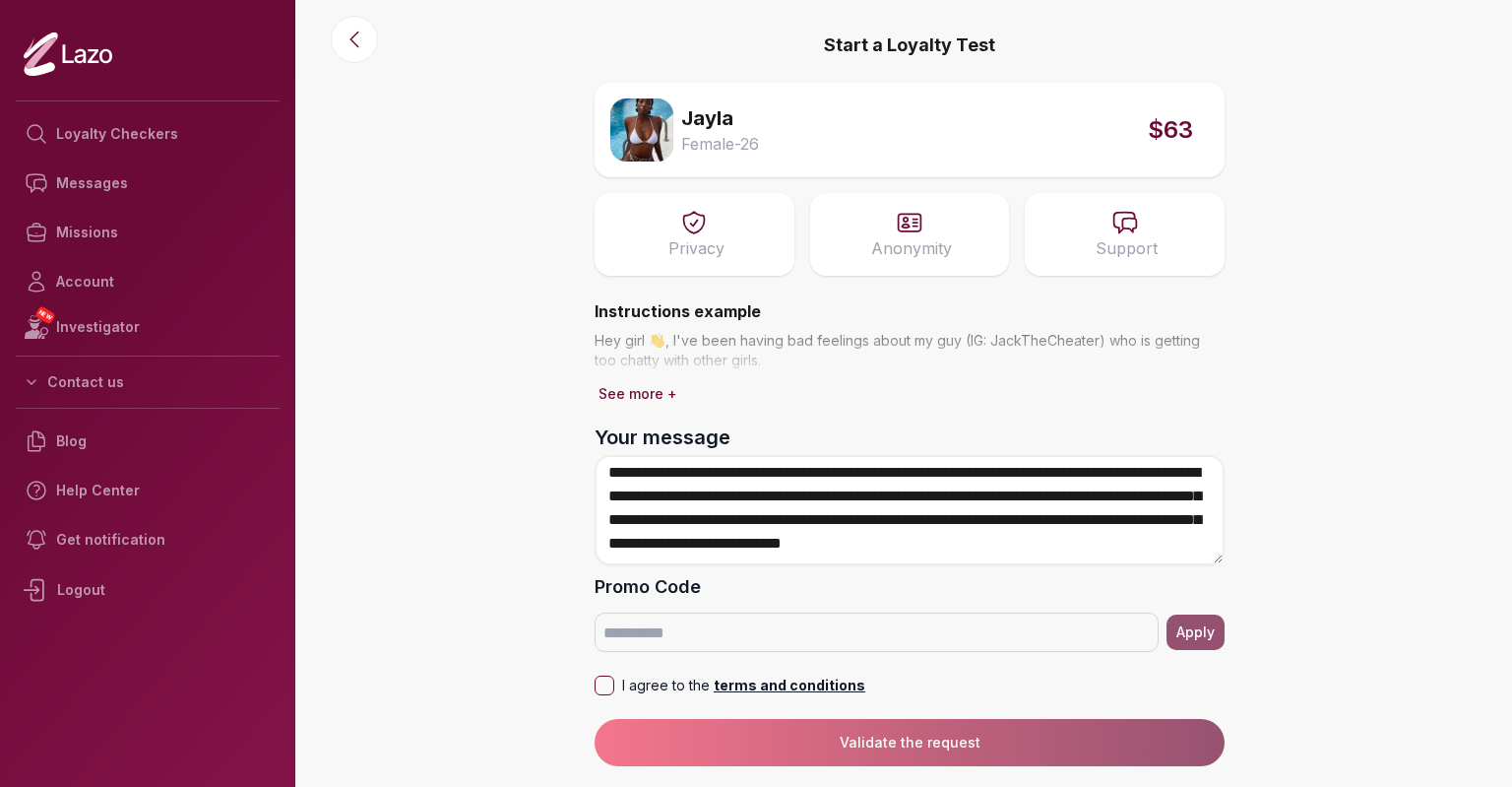 click on "**********" at bounding box center [910, 510] 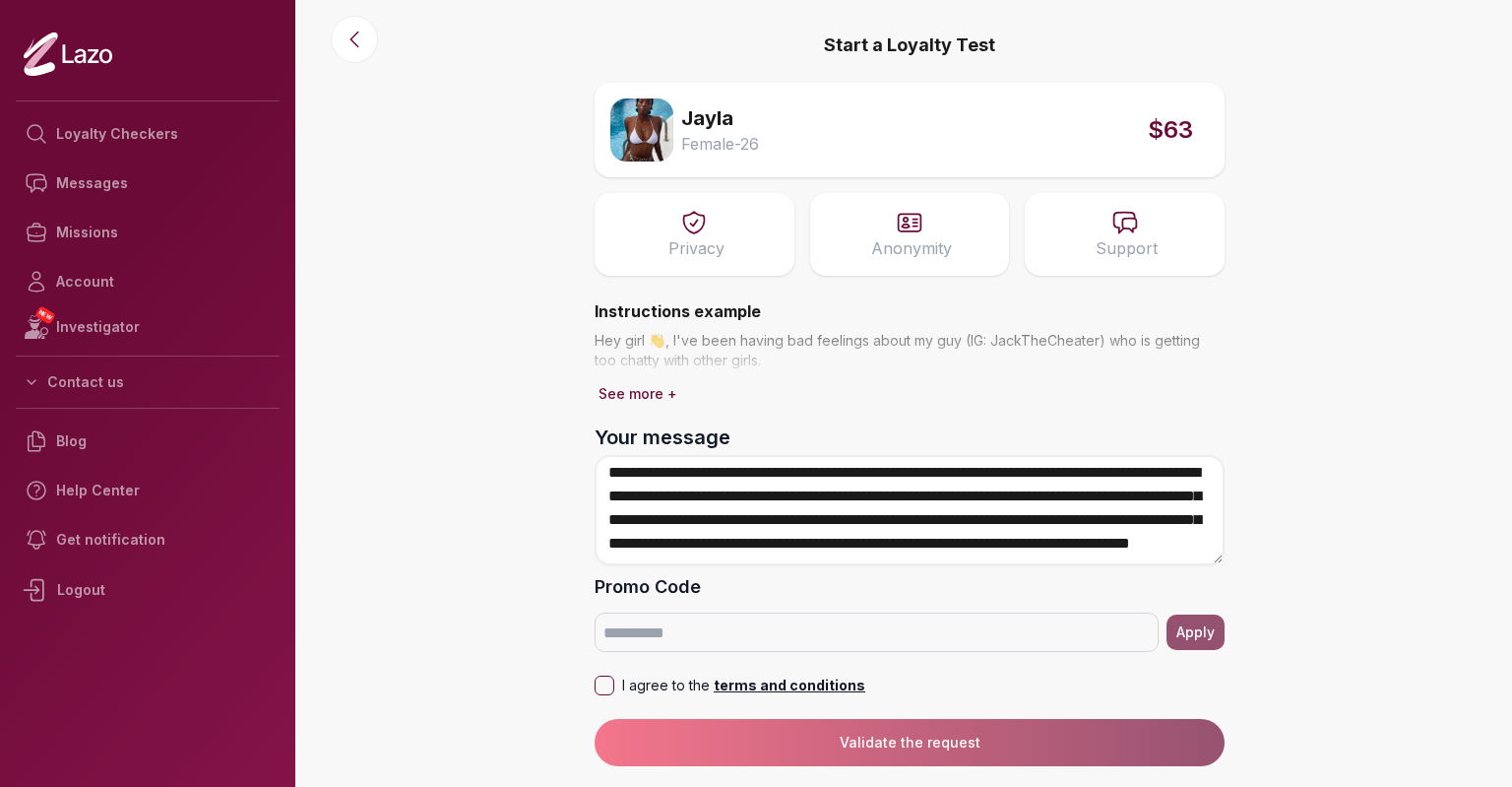 click on "**********" at bounding box center [910, 510] 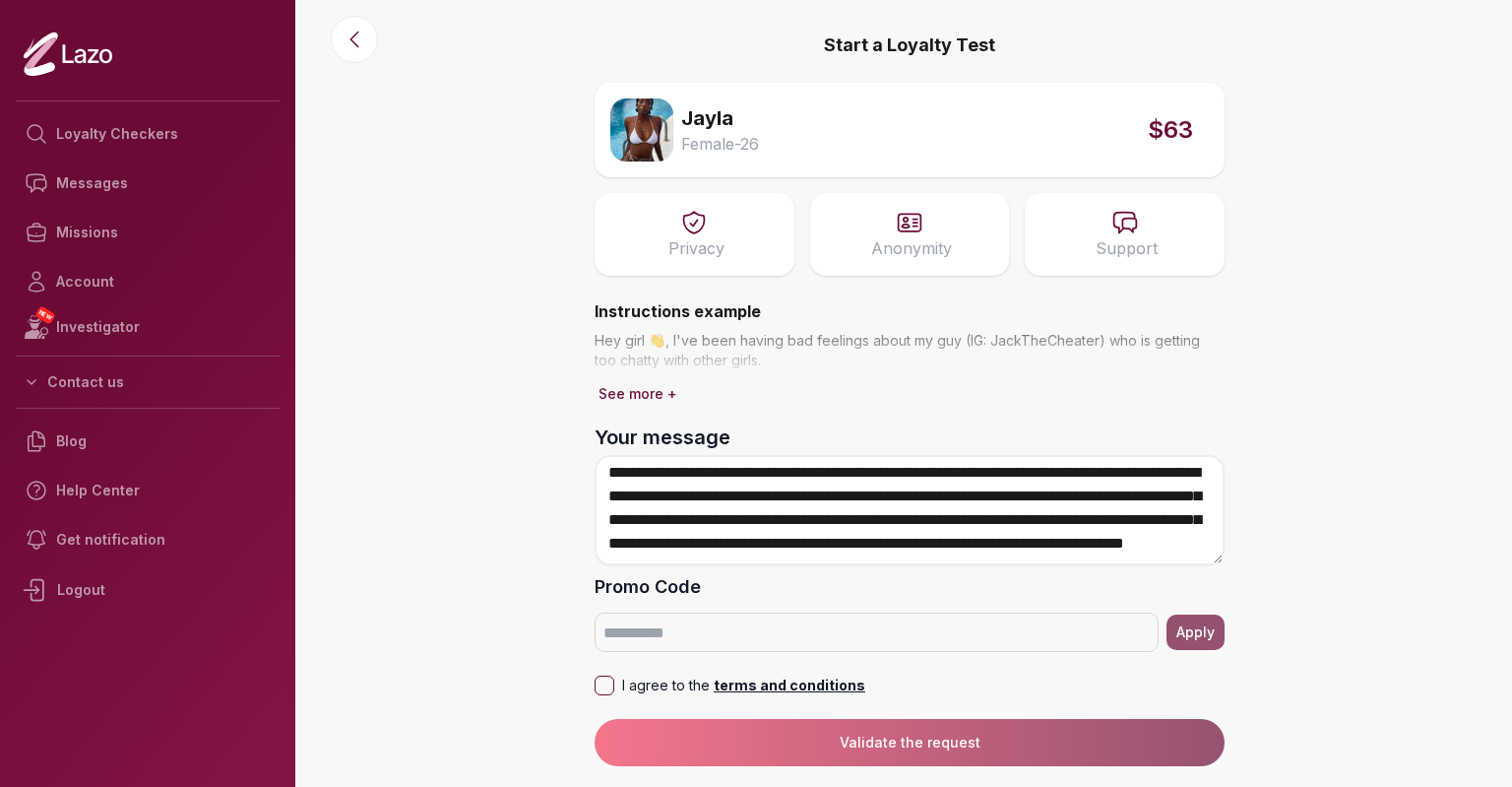 click on "**********" at bounding box center [910, 510] 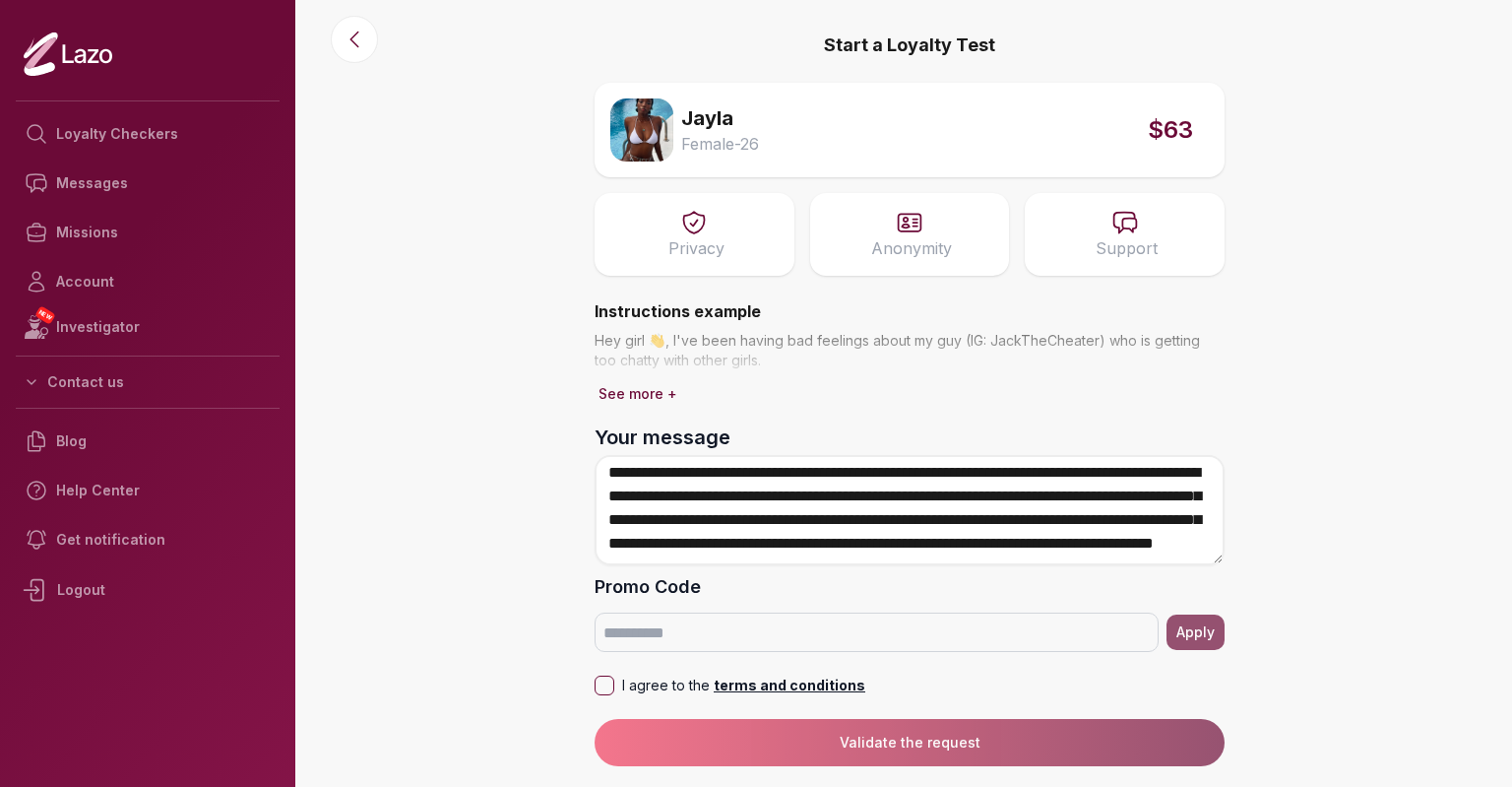 scroll, scrollTop: 40, scrollLeft: 0, axis: vertical 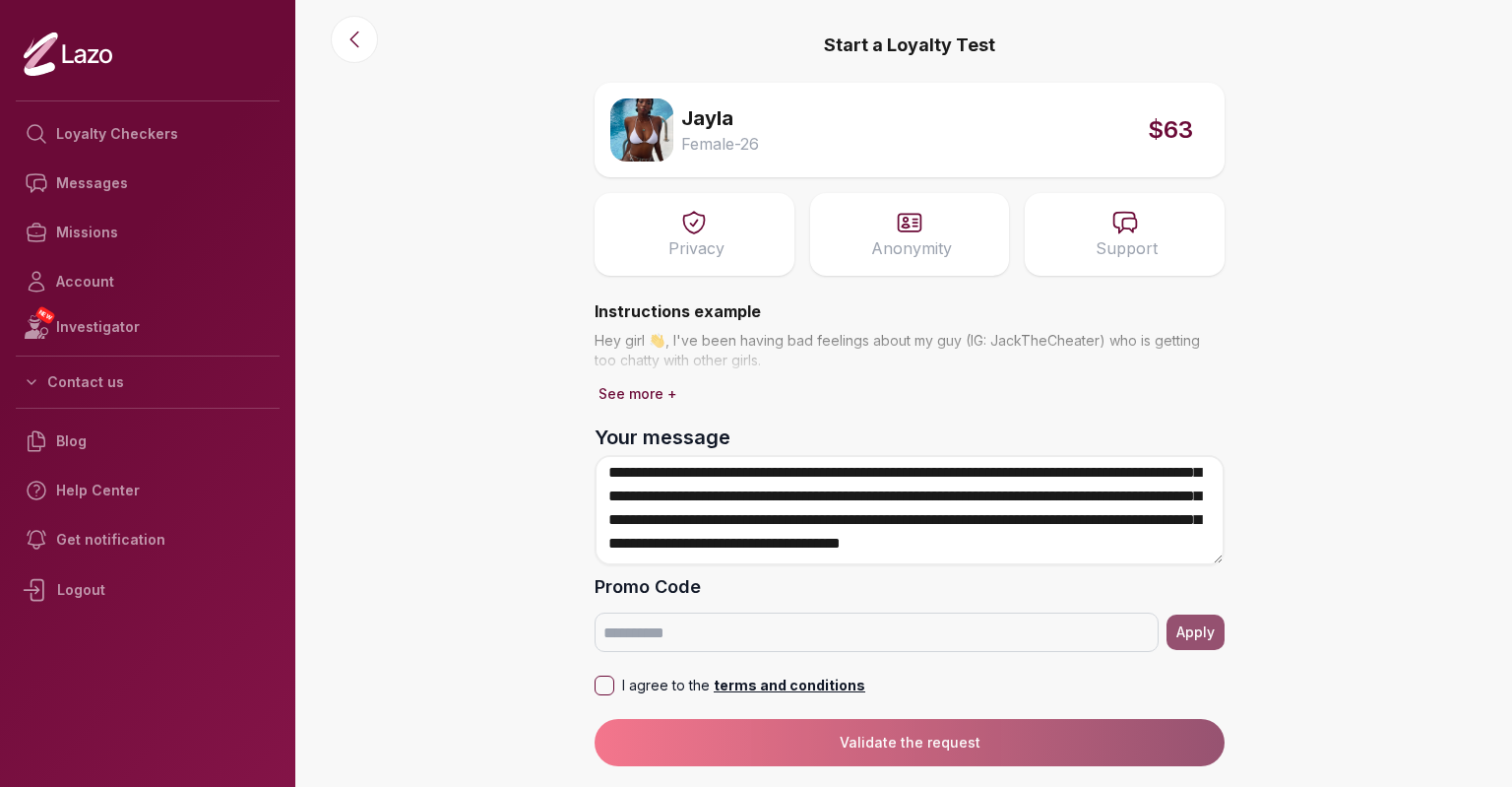 click on "**********" at bounding box center (910, 510) 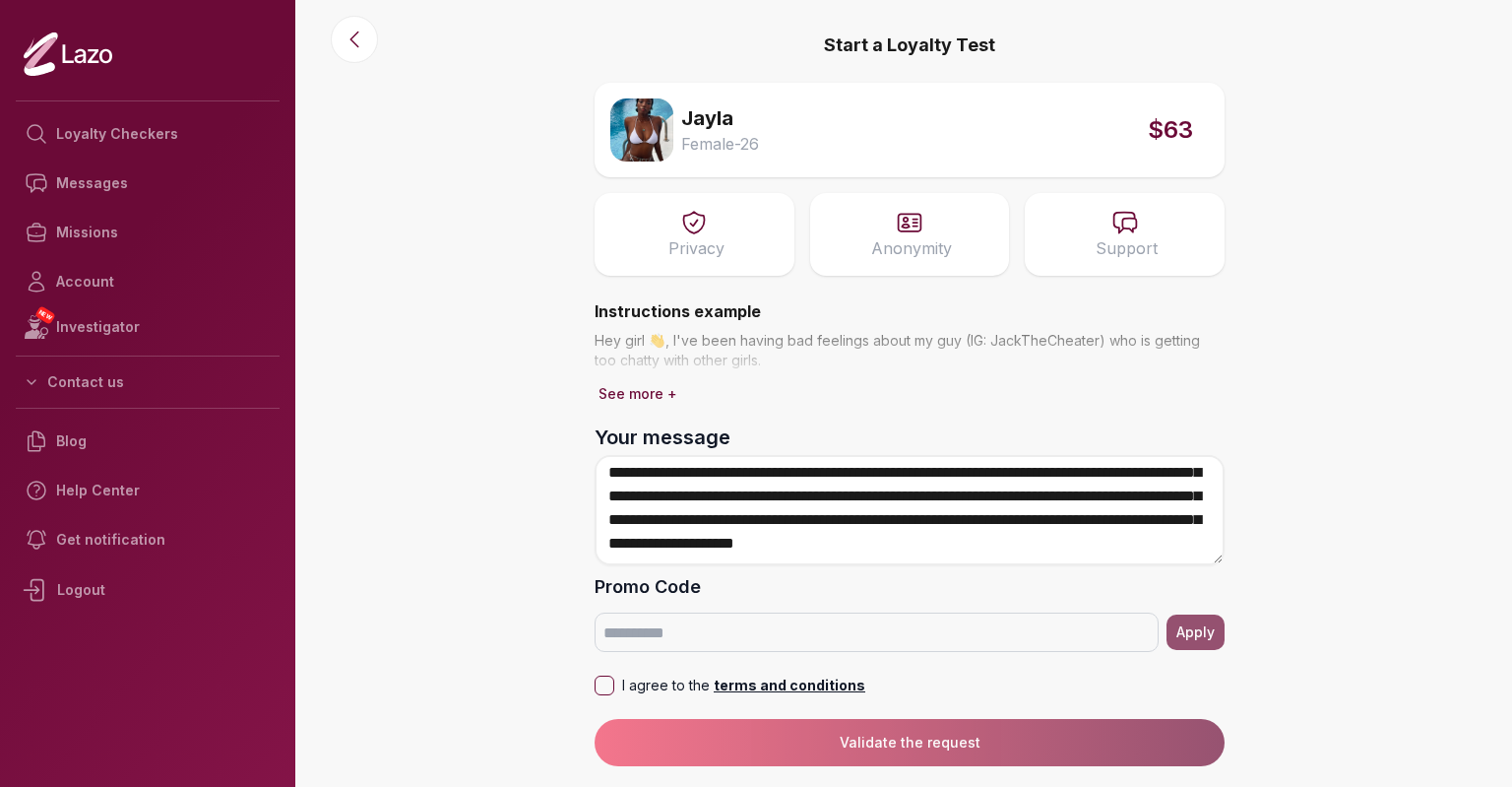 scroll, scrollTop: 0, scrollLeft: 0, axis: both 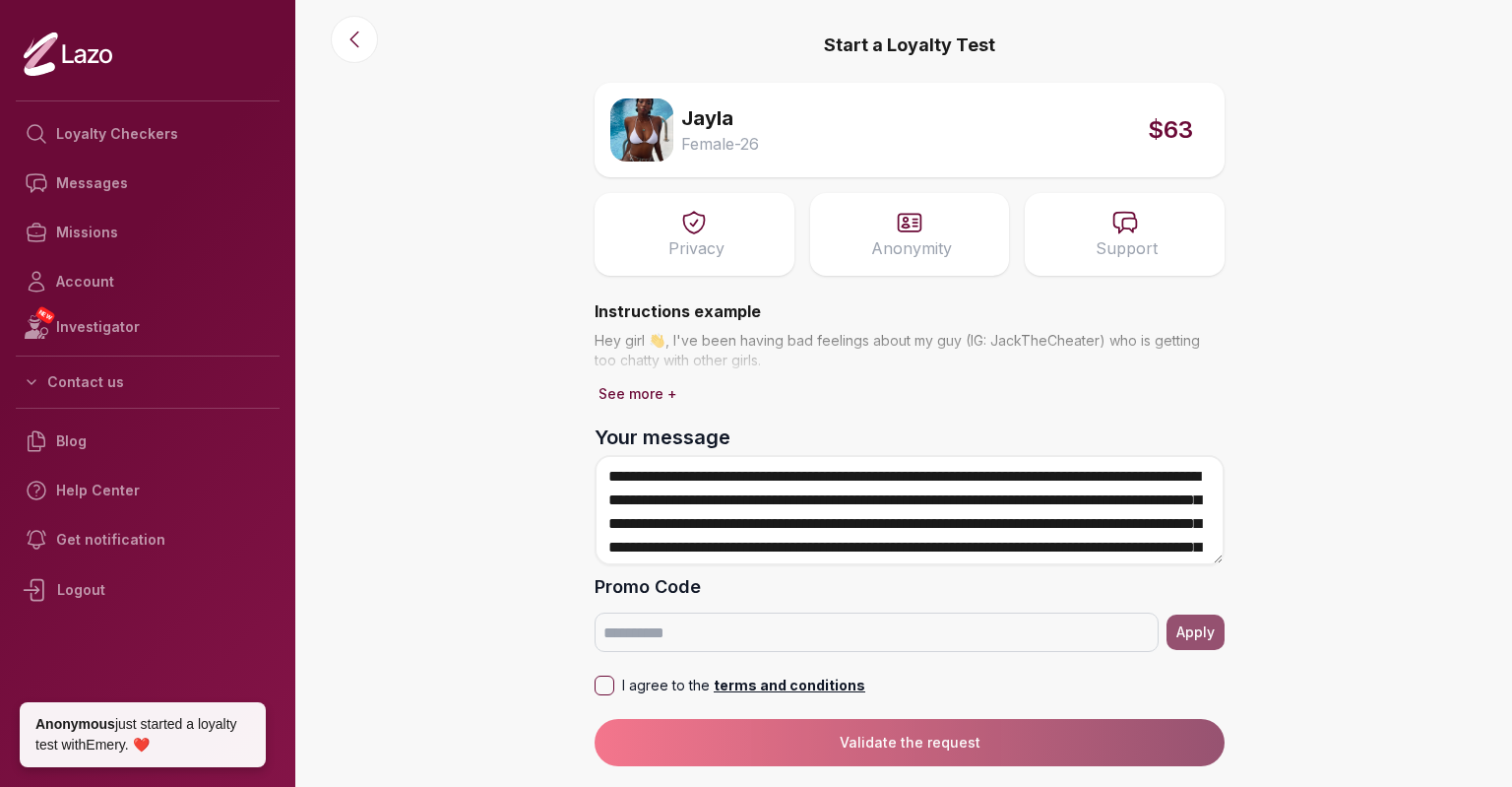 click on "**********" at bounding box center [910, 510] 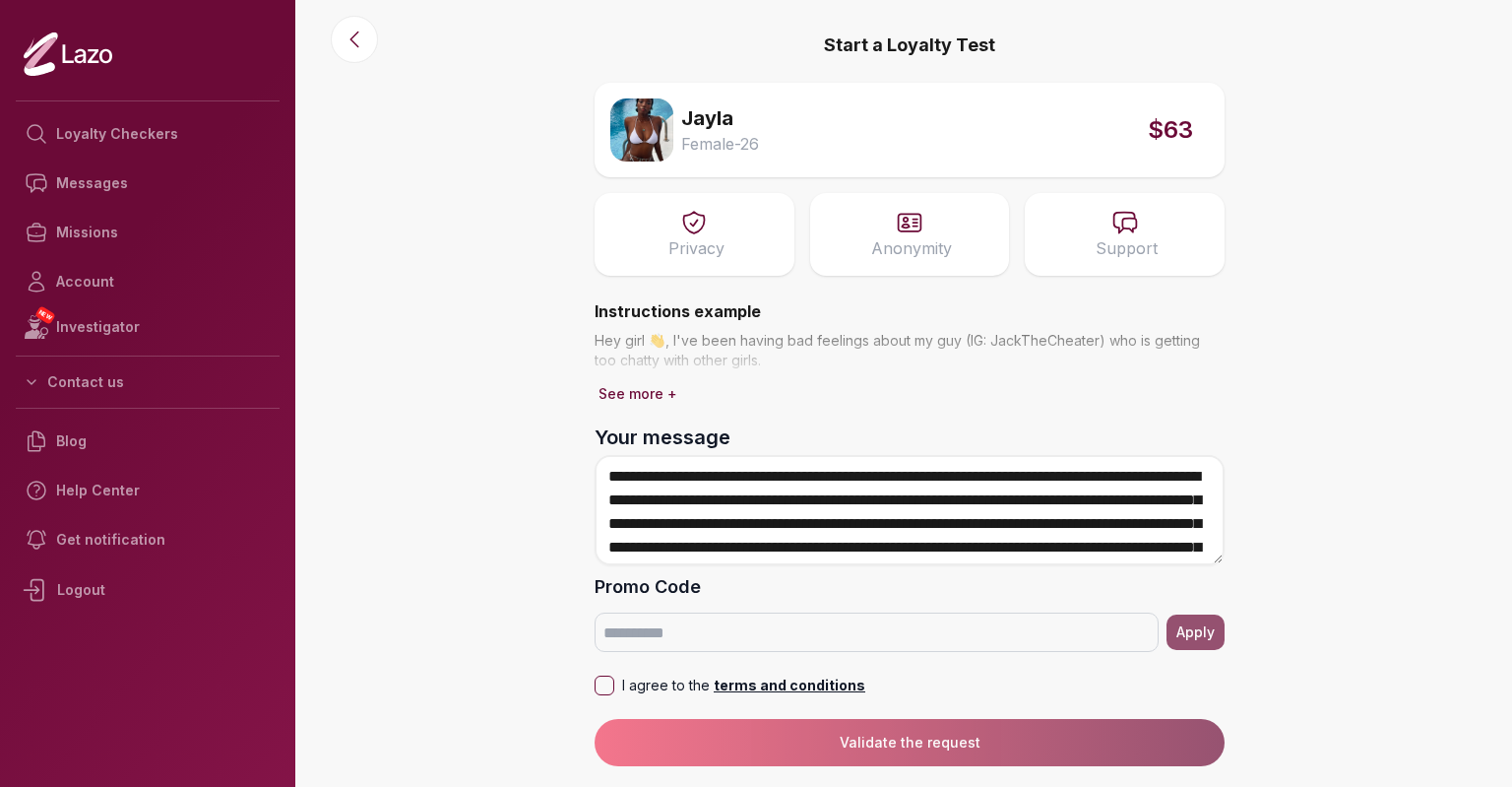 click on "**********" at bounding box center (910, 510) 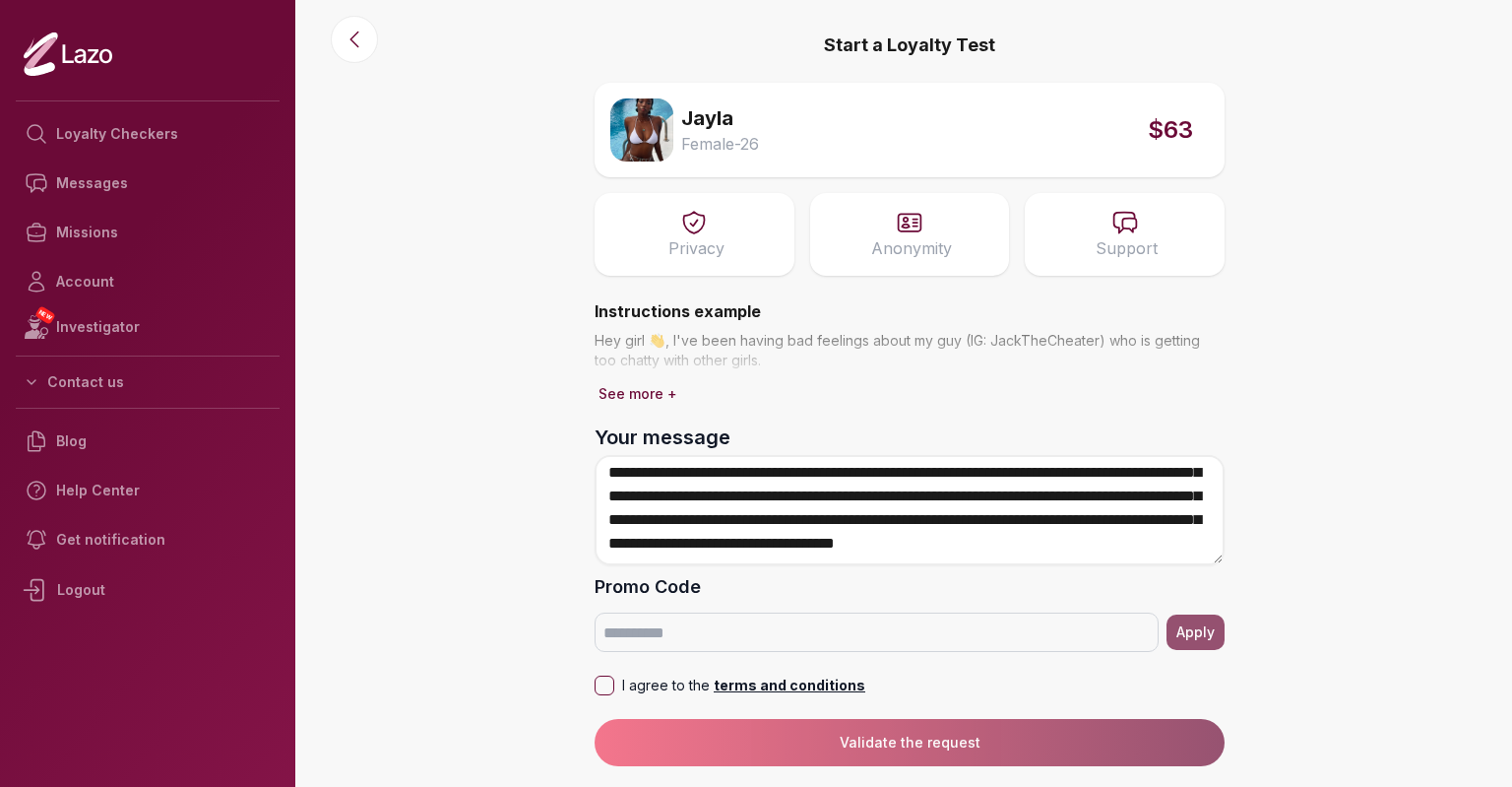 scroll, scrollTop: 50, scrollLeft: 0, axis: vertical 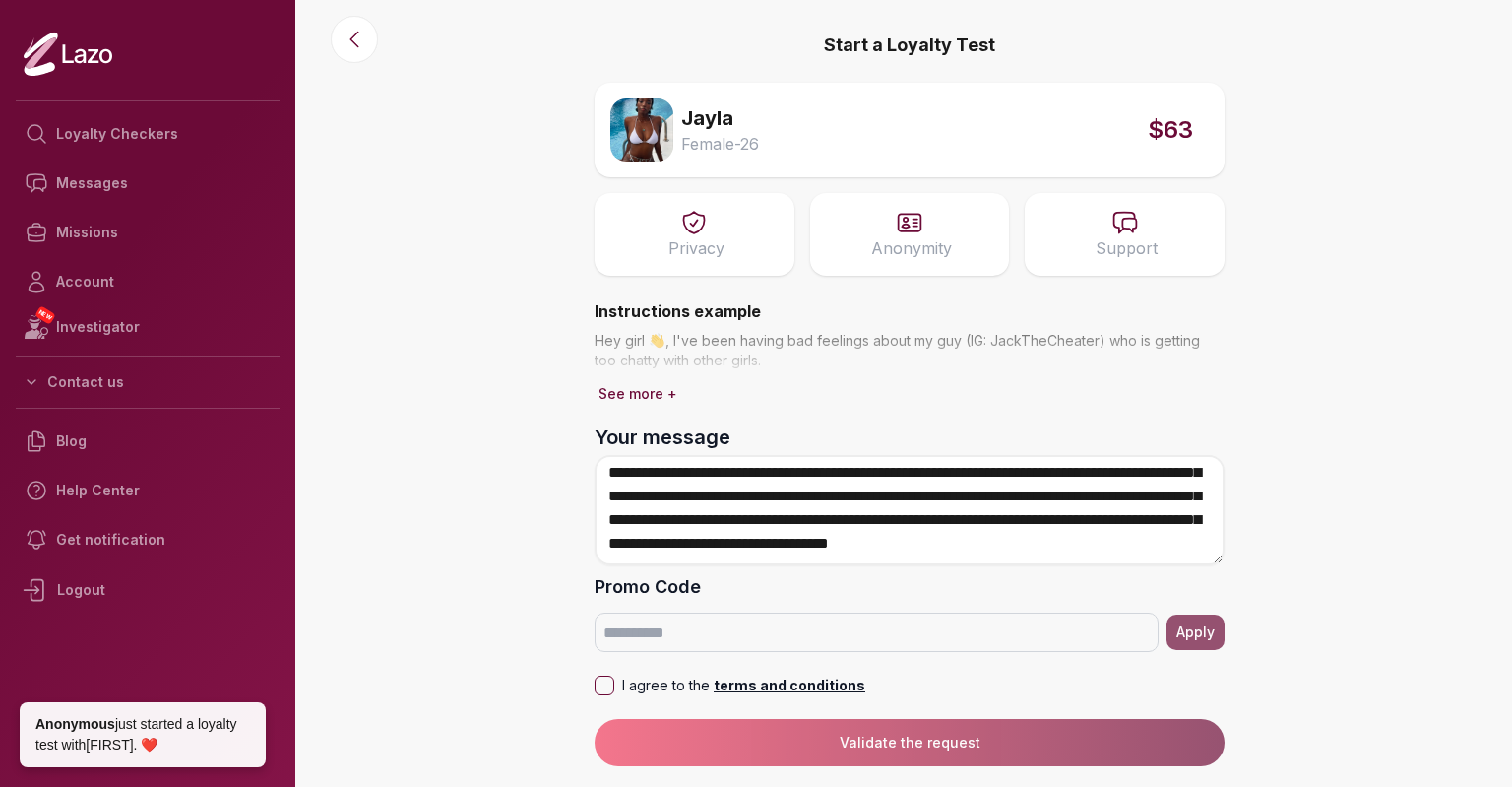 click on "**********" at bounding box center (910, 510) 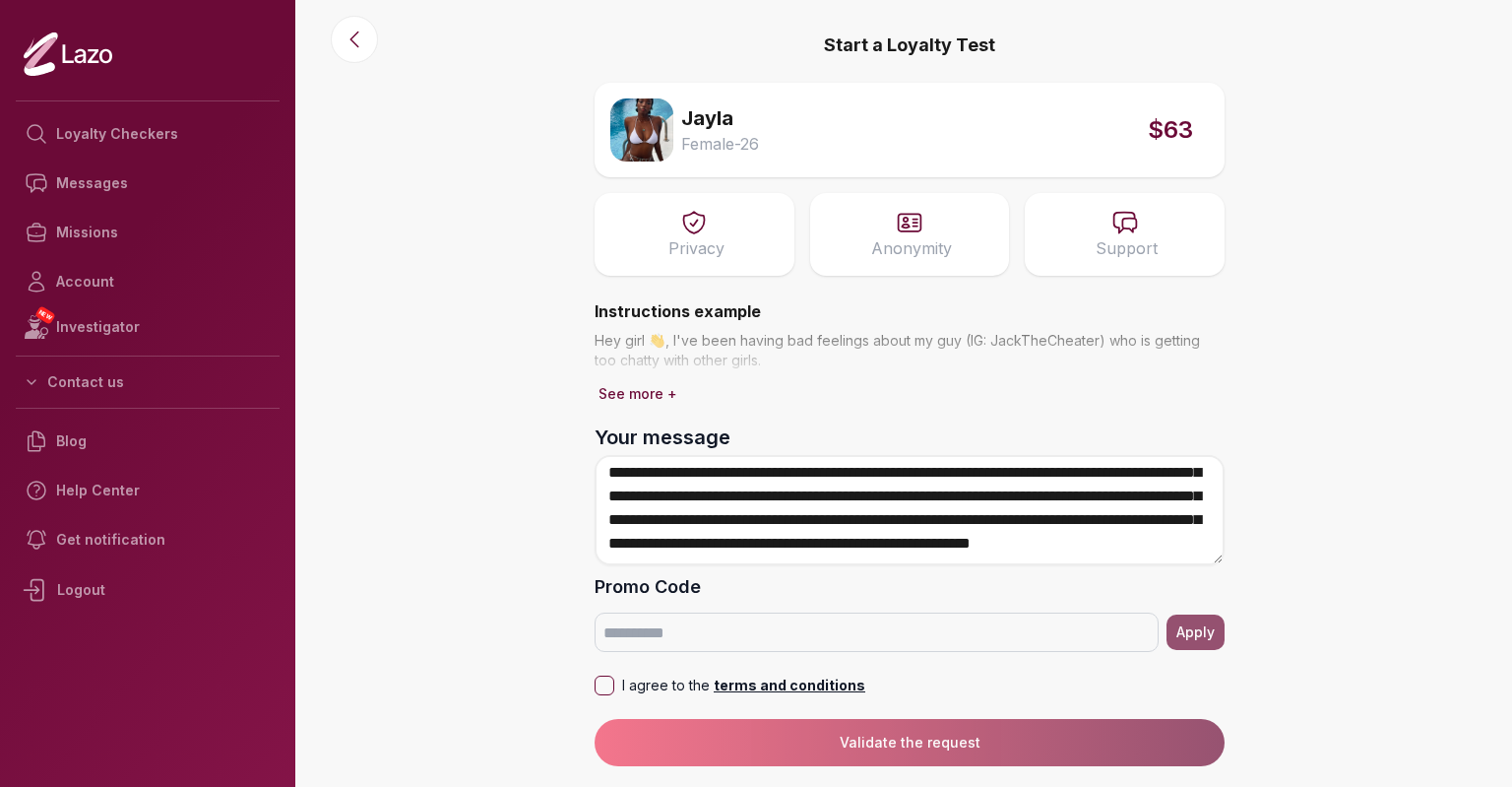 click on "**********" at bounding box center (910, 510) 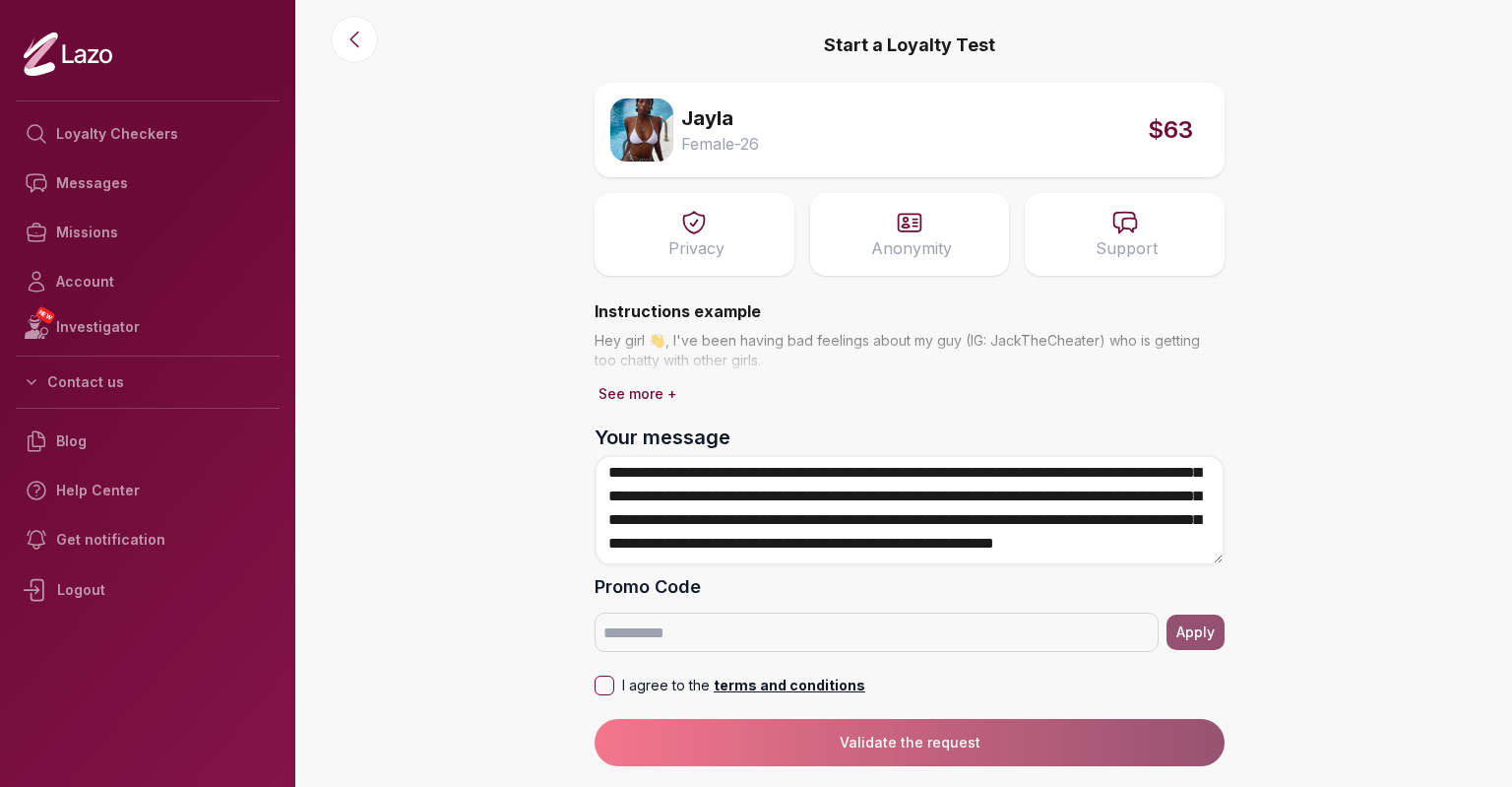 scroll, scrollTop: 64, scrollLeft: 0, axis: vertical 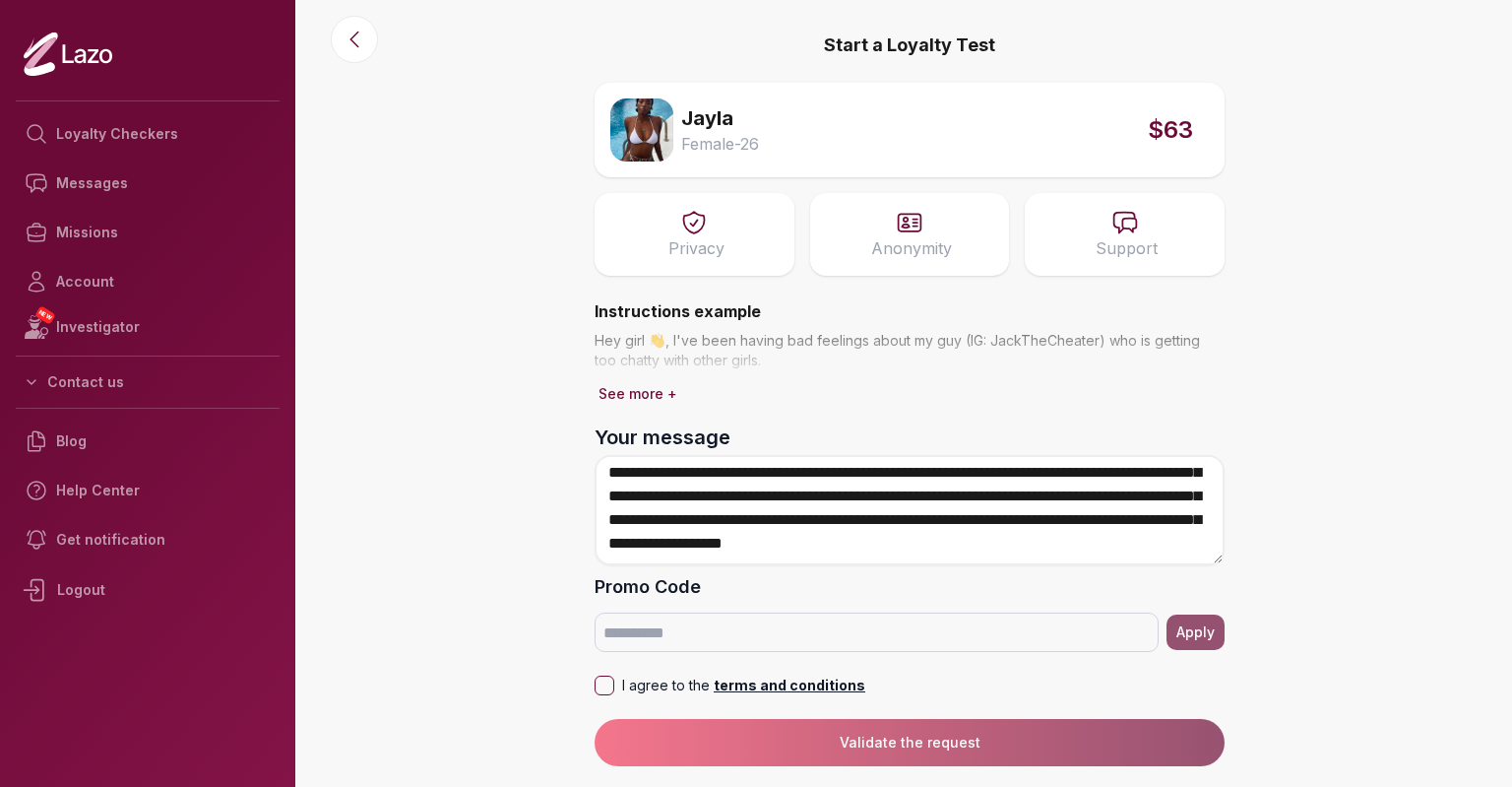 drag, startPoint x: 1216, startPoint y: 512, endPoint x: 934, endPoint y: 490, distance: 282.85685 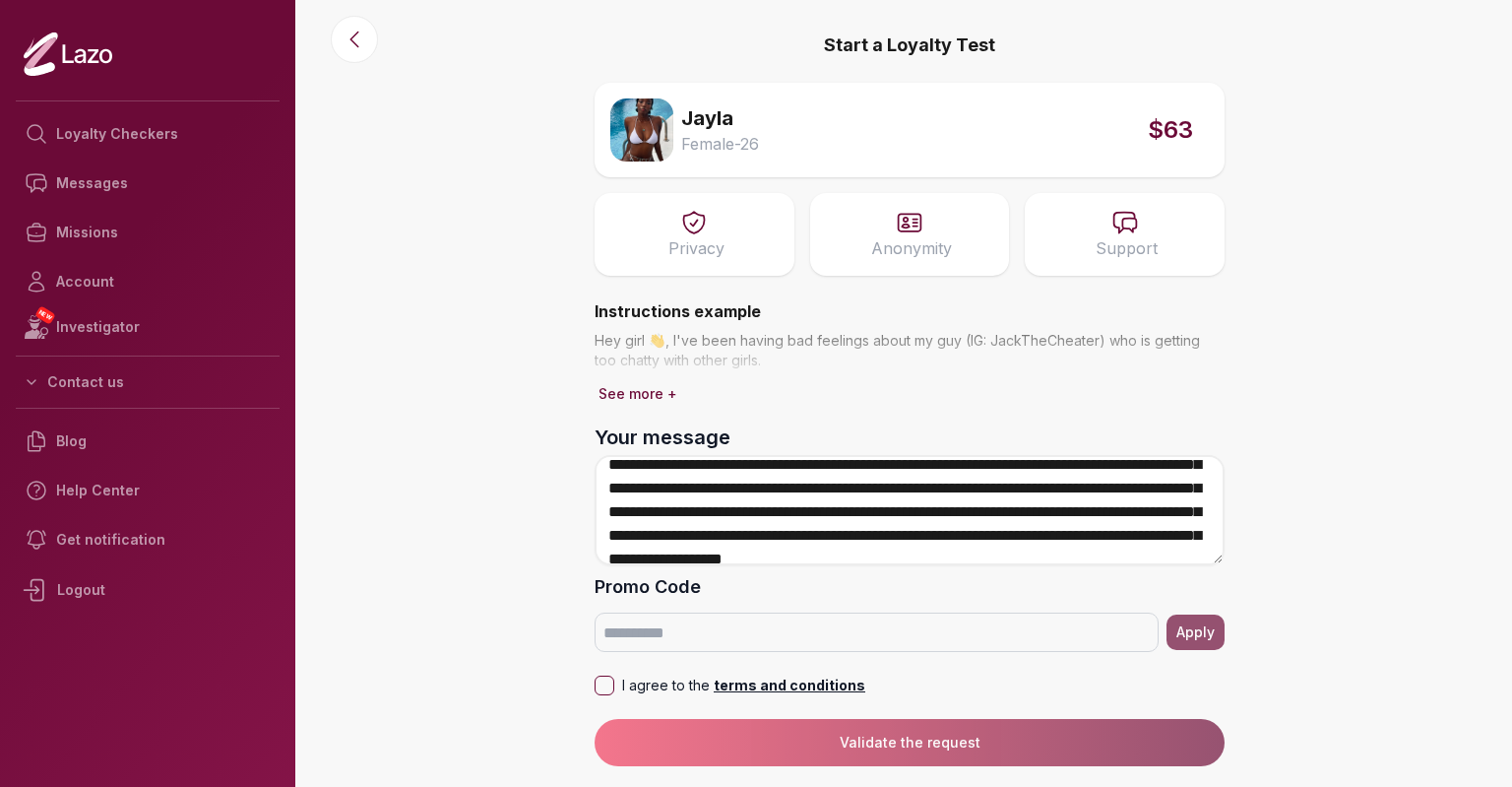 scroll, scrollTop: 50, scrollLeft: 0, axis: vertical 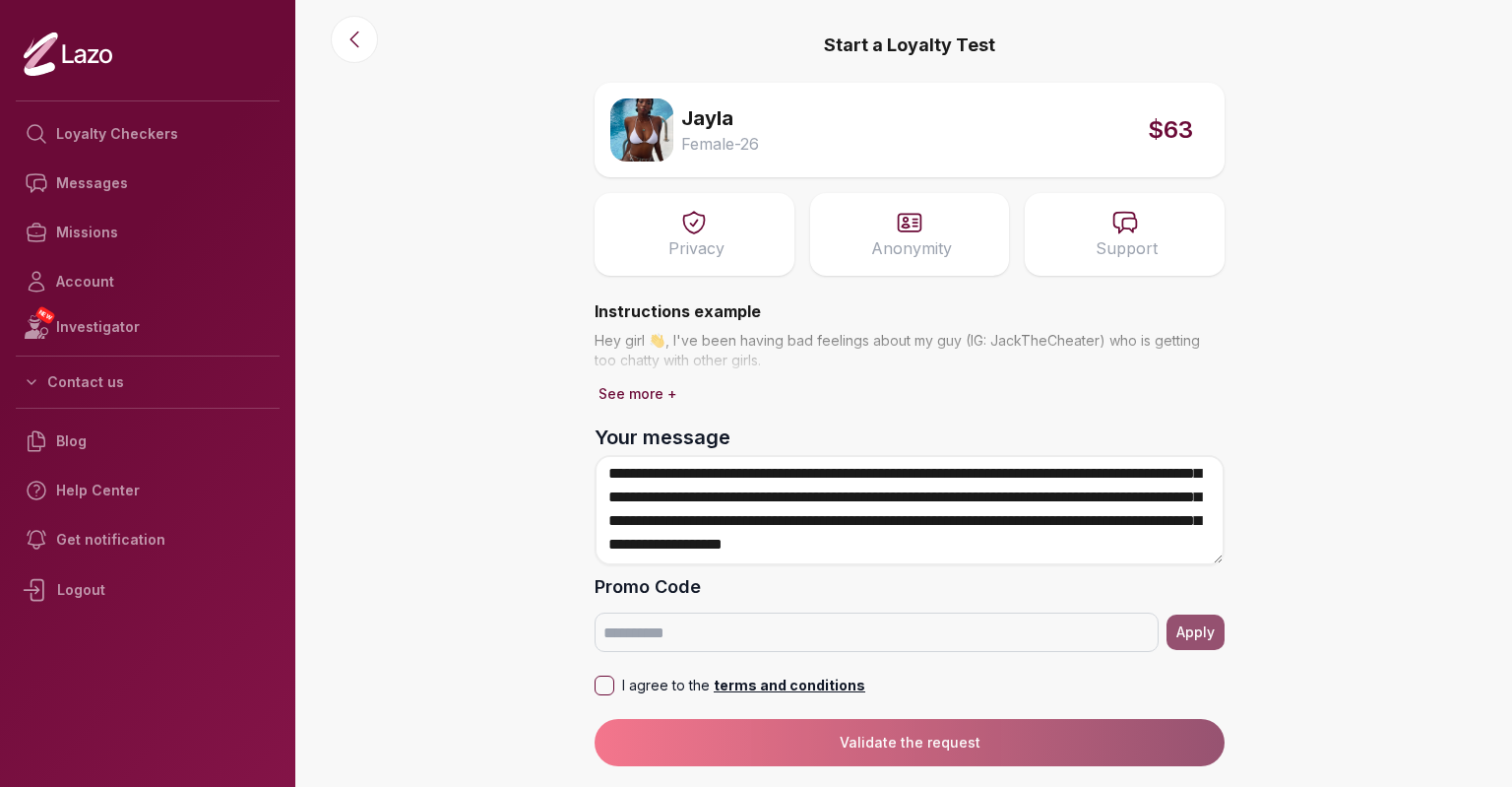 click on "**********" at bounding box center [910, 510] 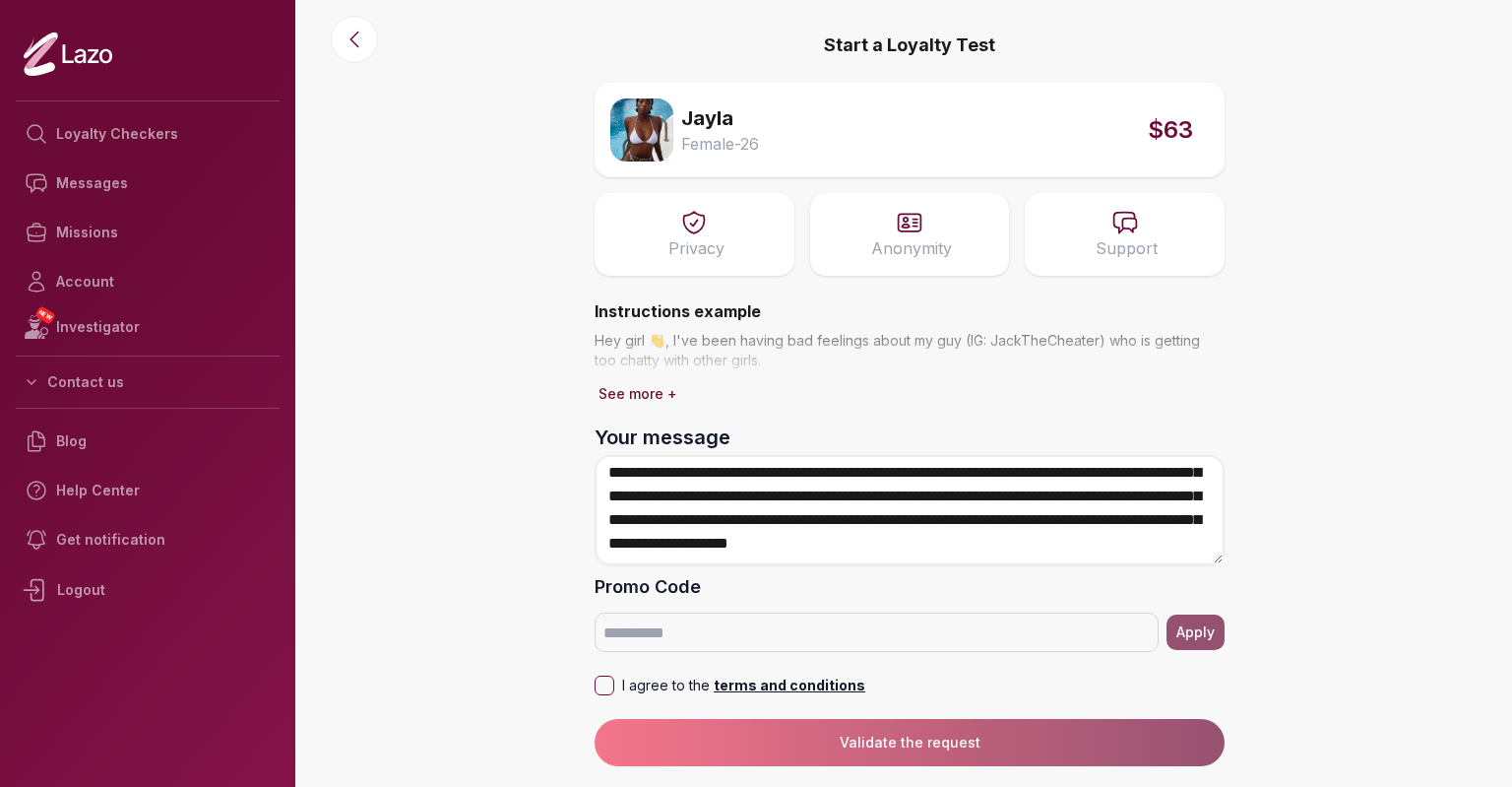 scroll, scrollTop: 74, scrollLeft: 0, axis: vertical 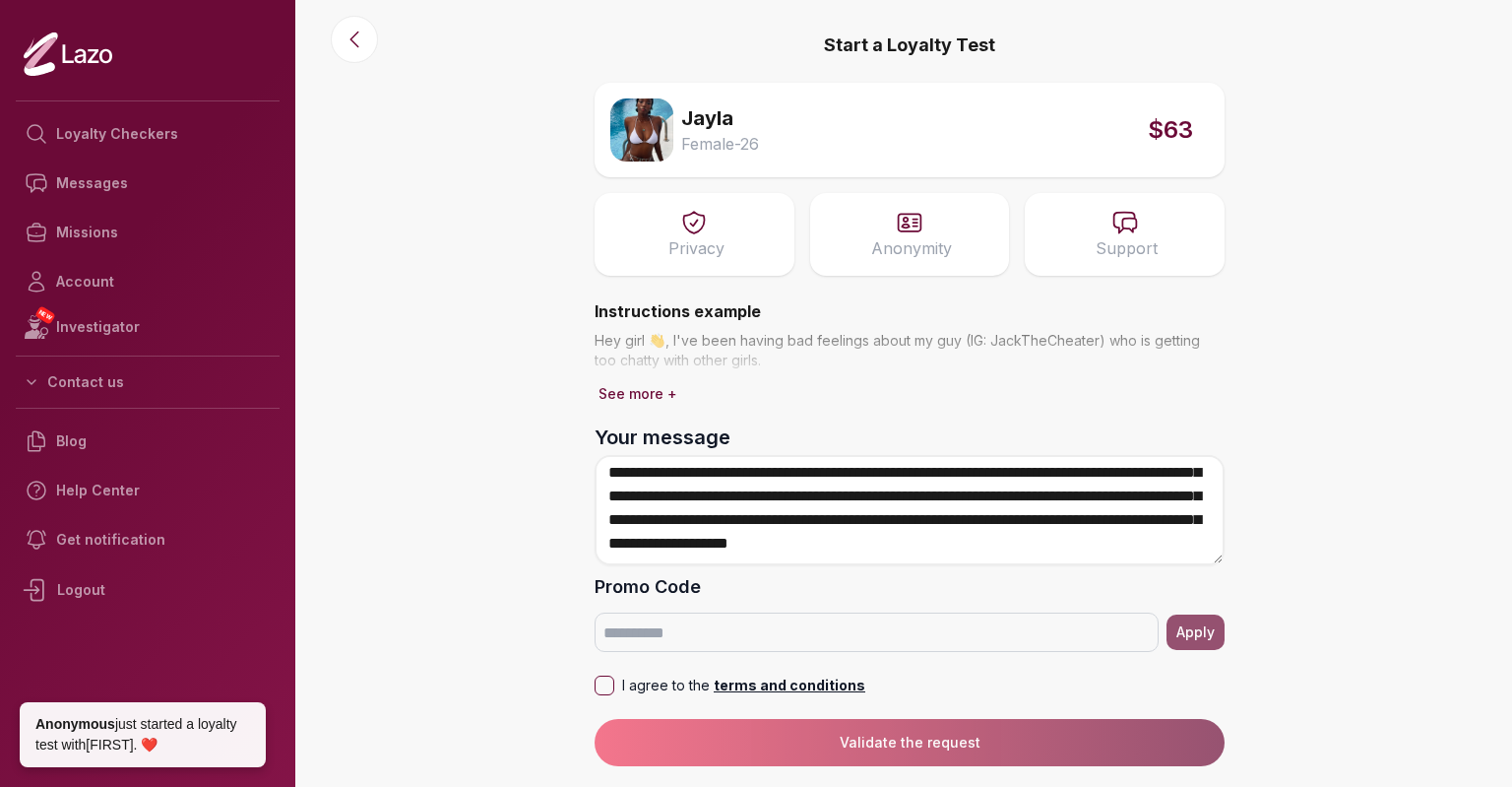 click on "**********" at bounding box center (910, 510) 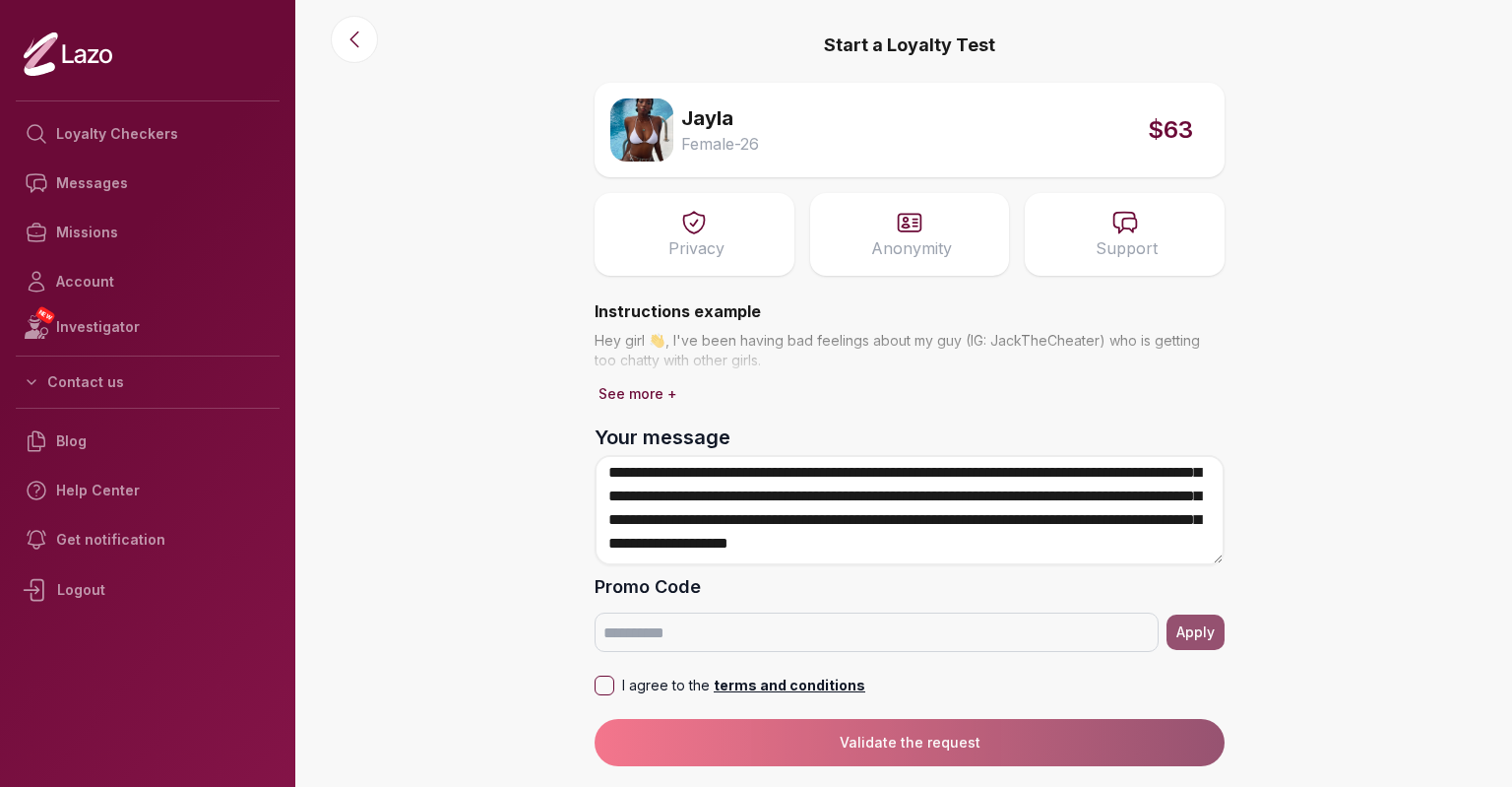 click on "**********" at bounding box center (910, 510) 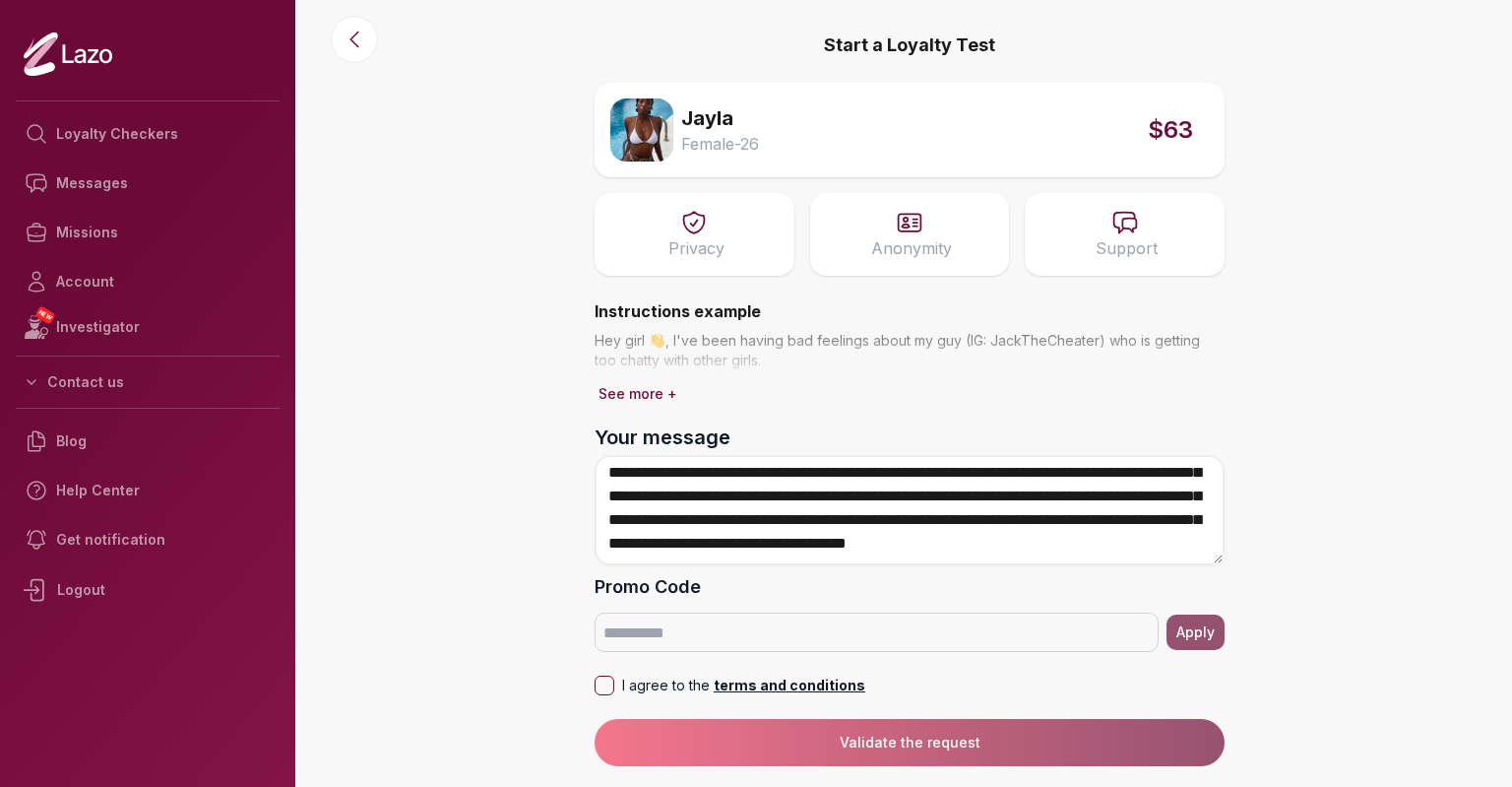drag, startPoint x: 1213, startPoint y: 511, endPoint x: 1177, endPoint y: 541, distance: 46.8615 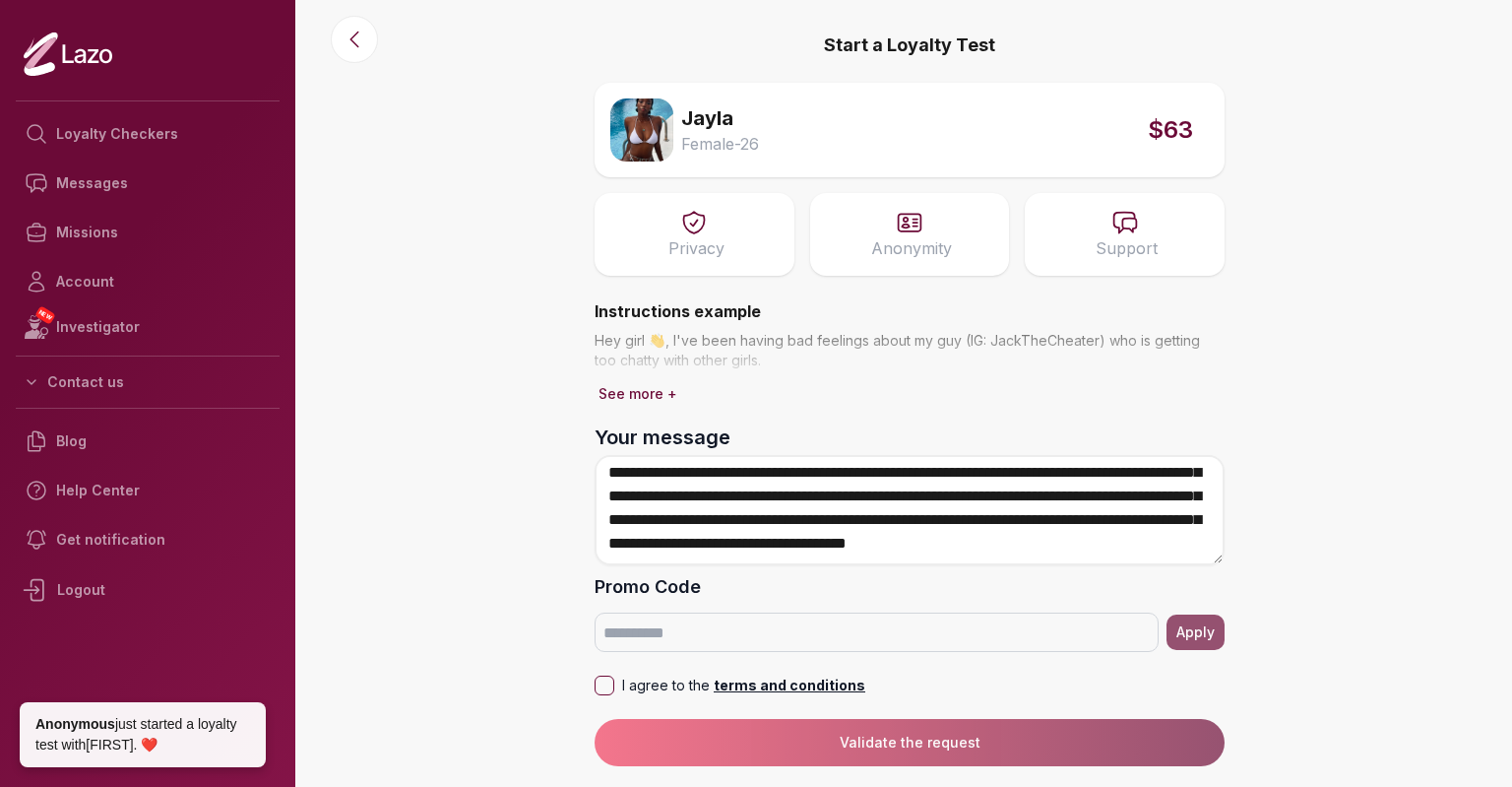 click on "**********" at bounding box center [910, 510] 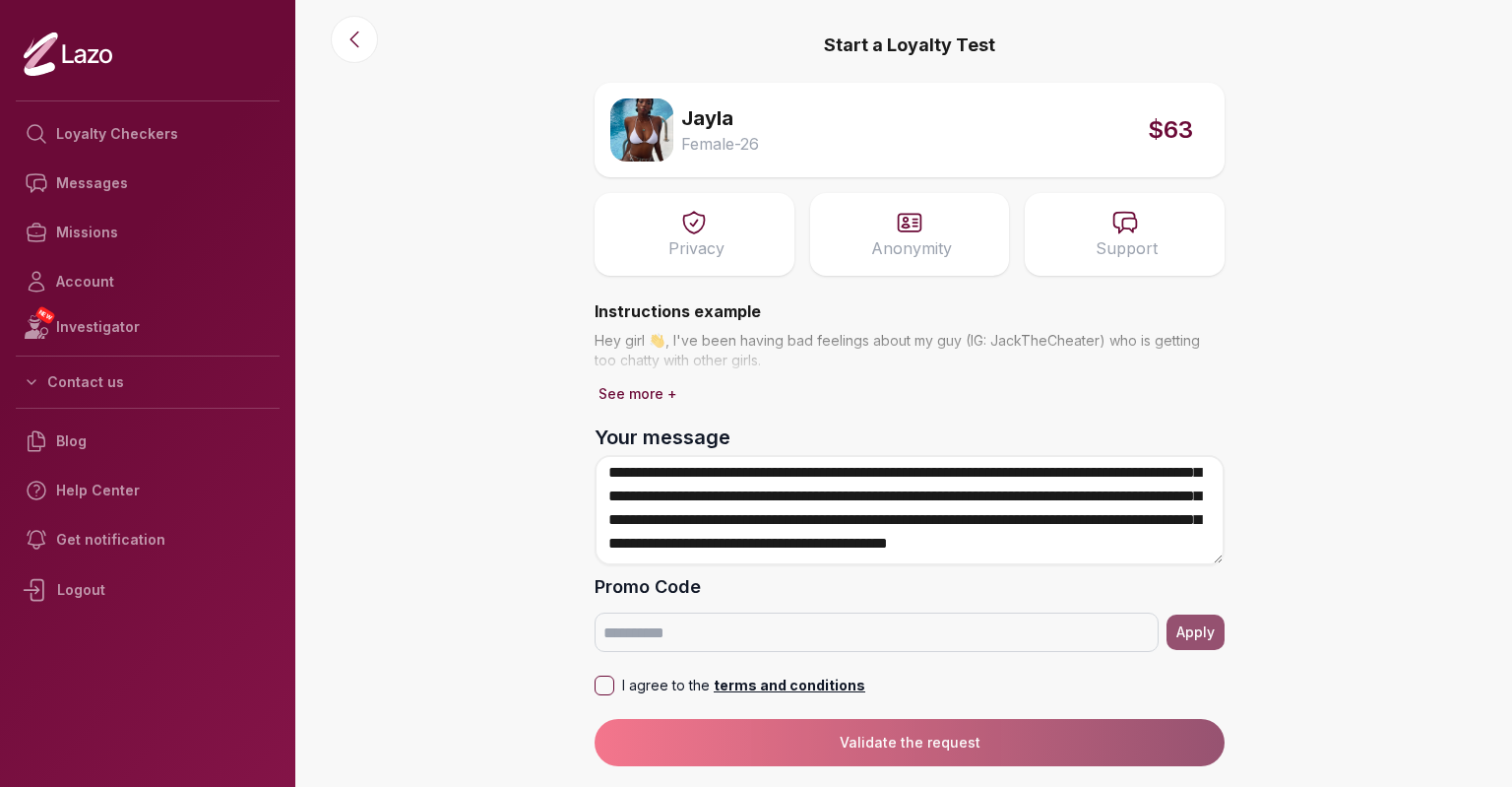 scroll, scrollTop: 88, scrollLeft: 0, axis: vertical 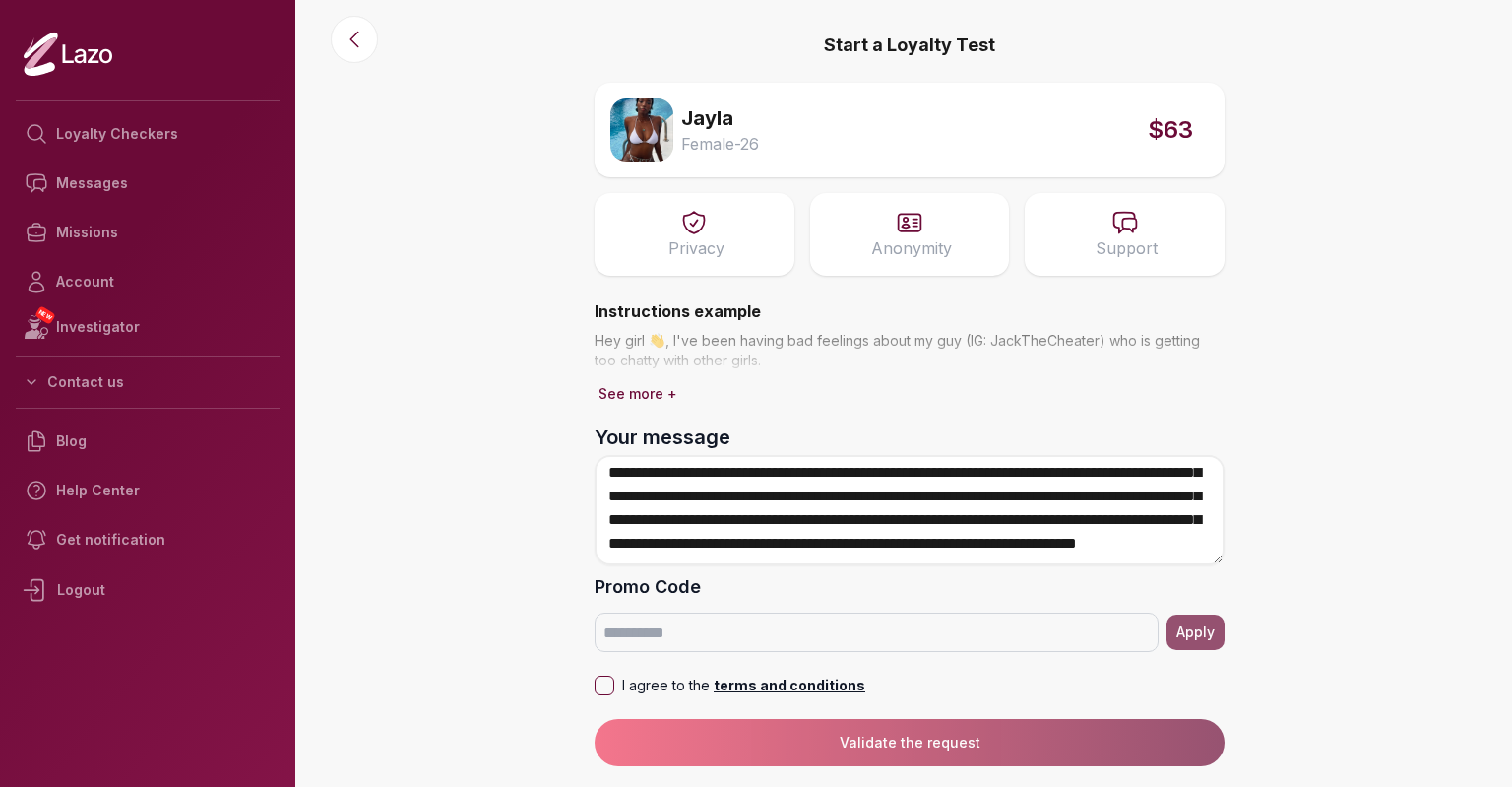 click on "**********" at bounding box center [910, 510] 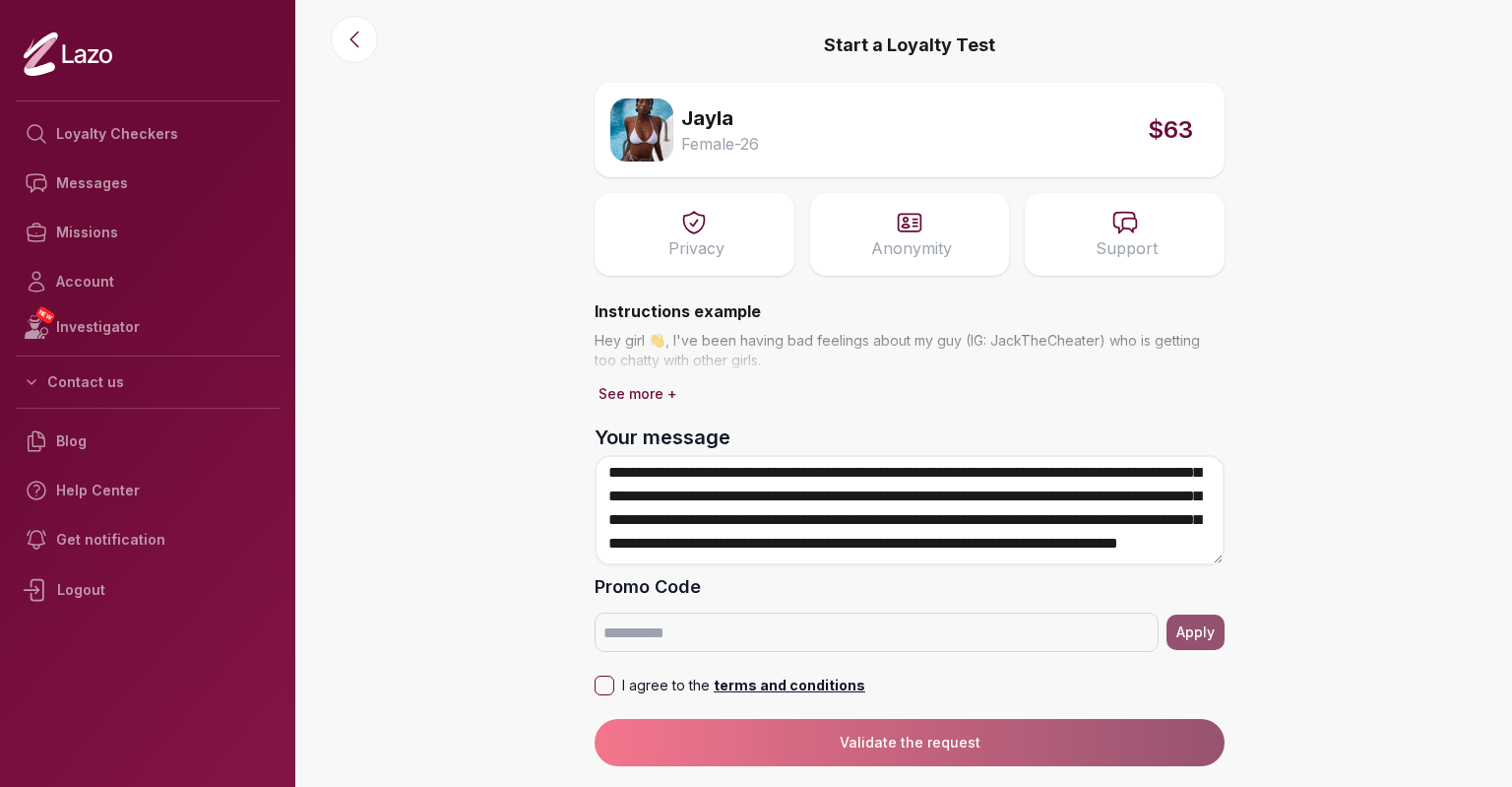 click on "**********" at bounding box center [910, 510] 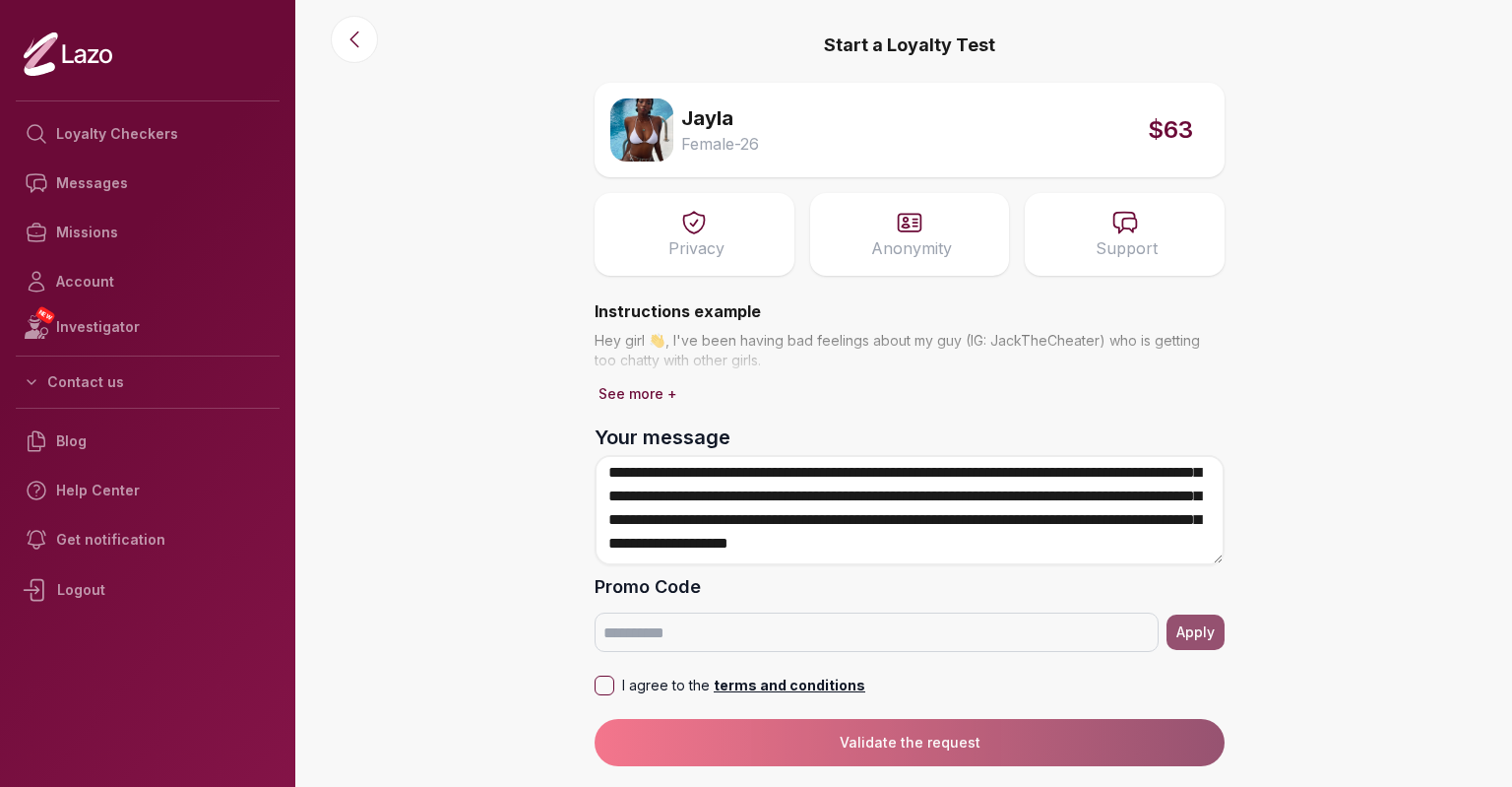 scroll, scrollTop: 111, scrollLeft: 0, axis: vertical 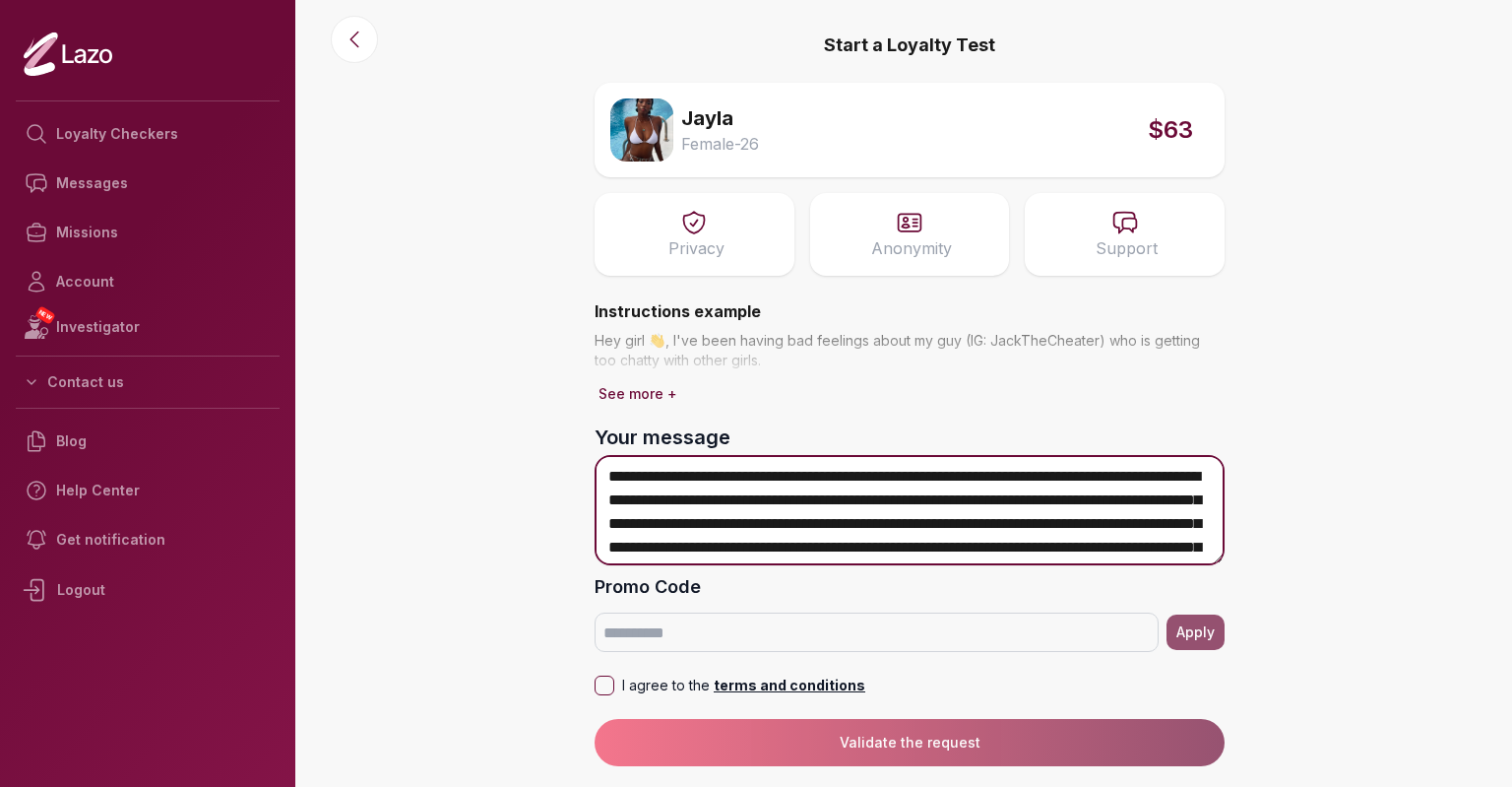 click on "**********" at bounding box center (910, 510) 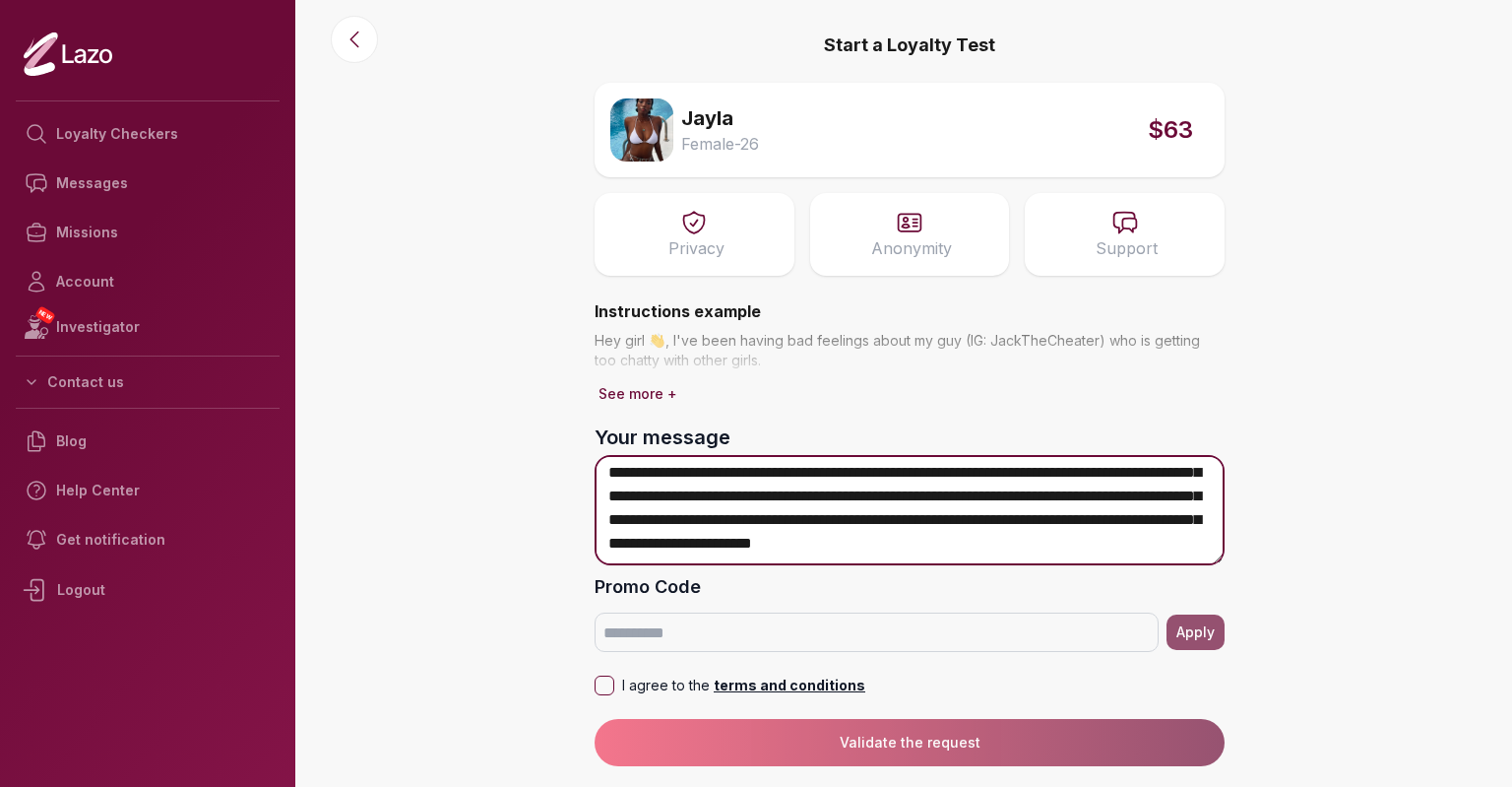scroll, scrollTop: 145, scrollLeft: 0, axis: vertical 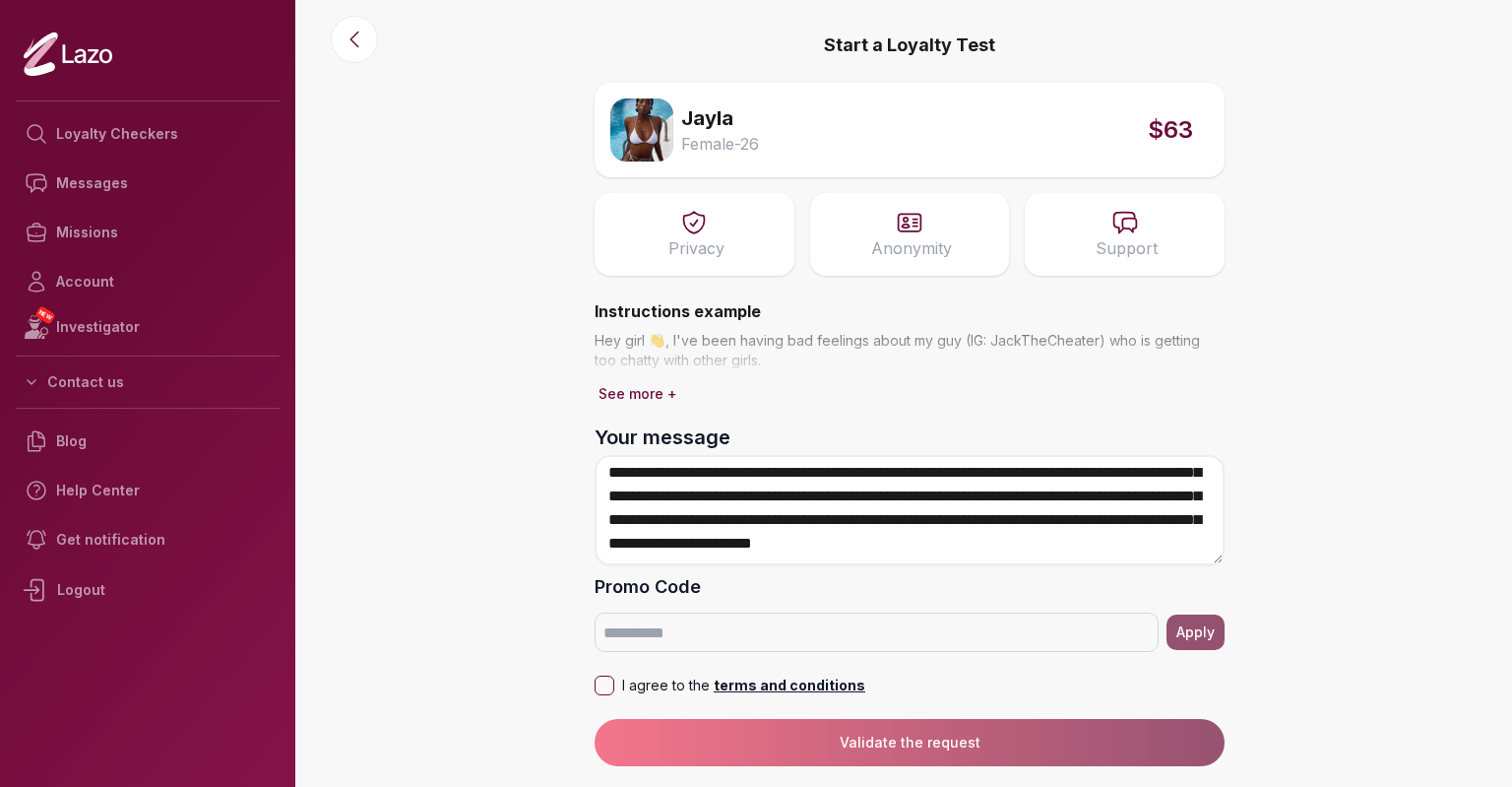 click on "I agree to the  terms and conditions" at bounding box center (604, 686) 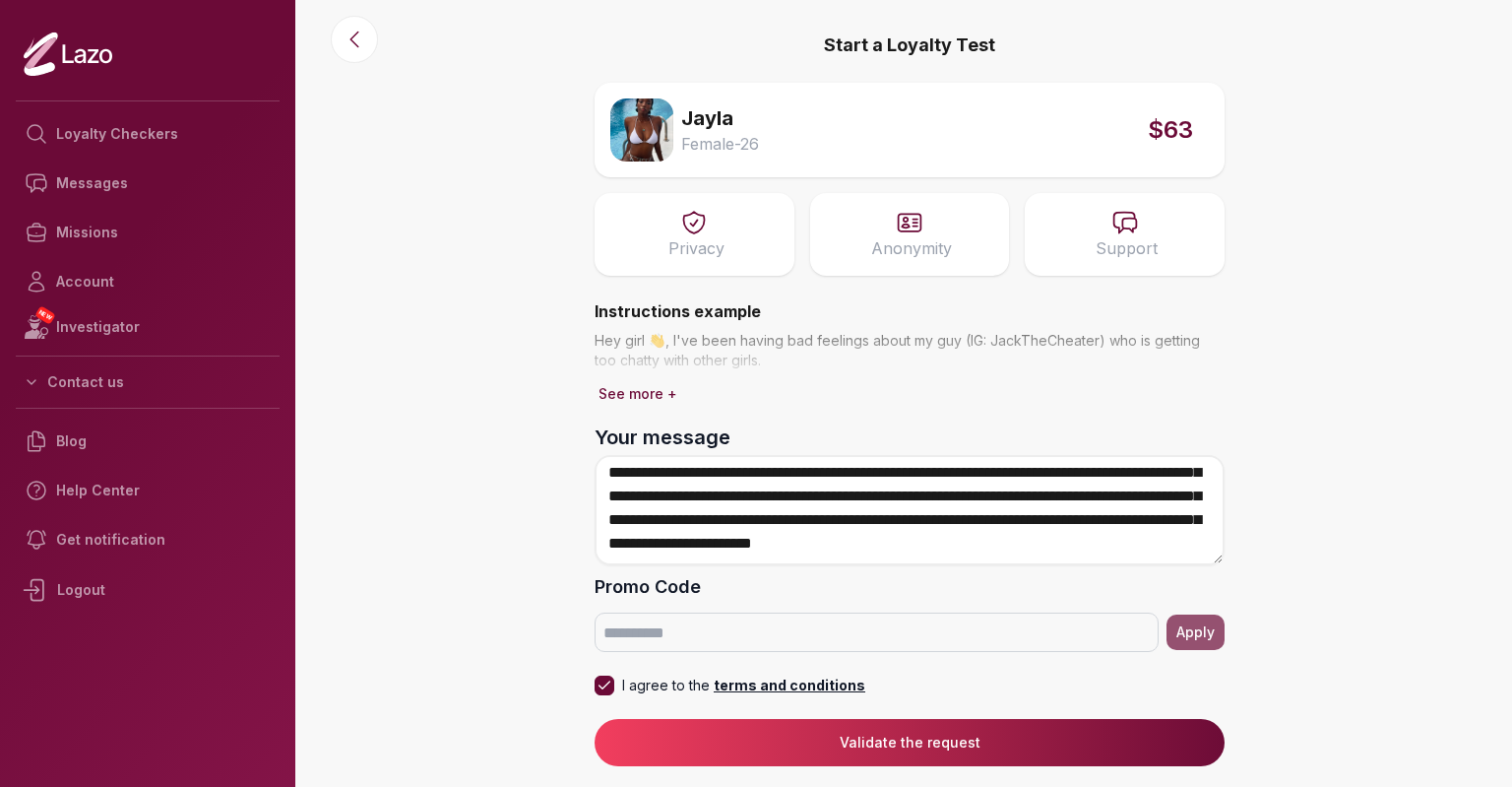 drag, startPoint x: 858, startPoint y: 736, endPoint x: 838, endPoint y: 736, distance: 20 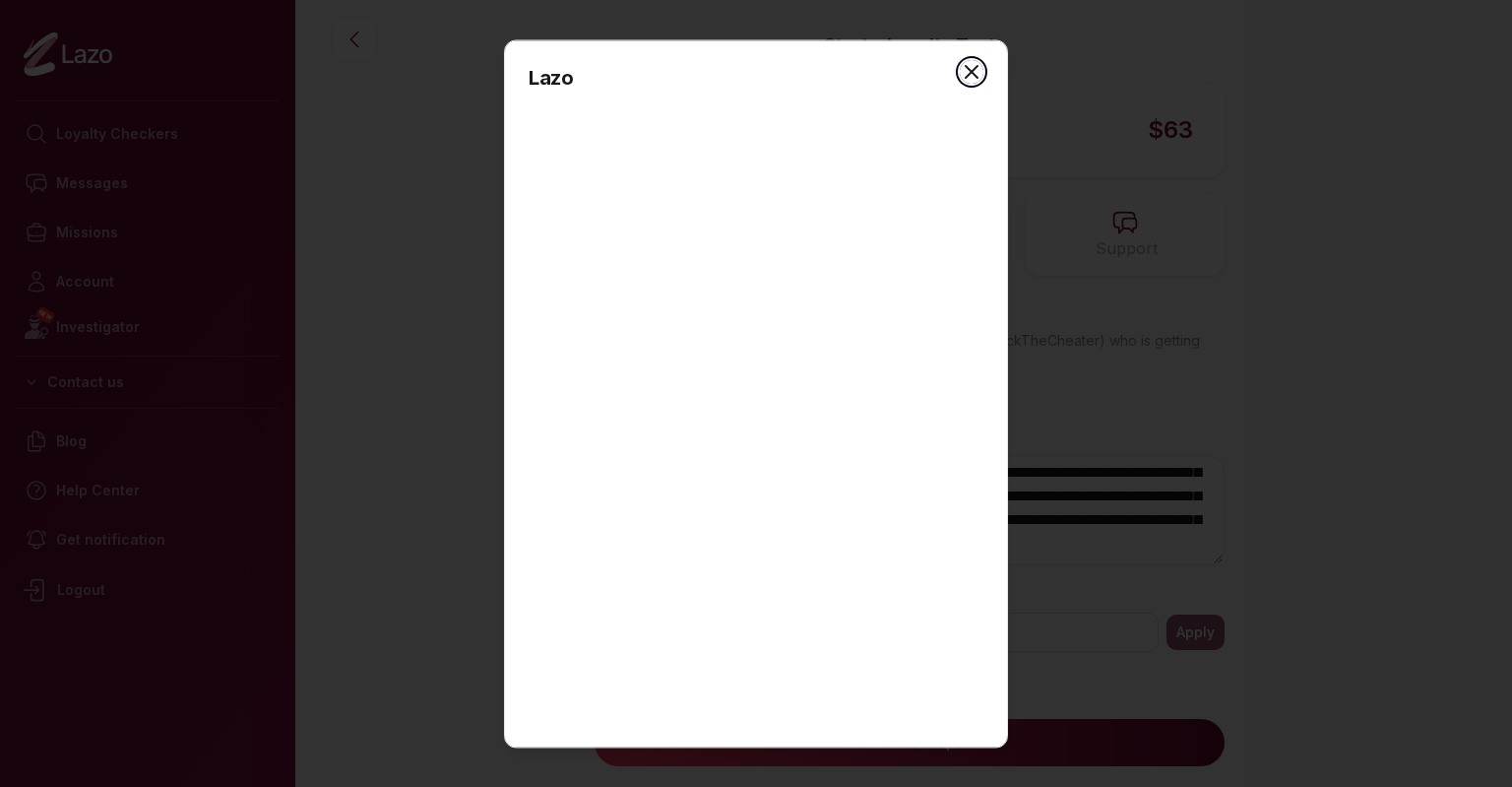 click 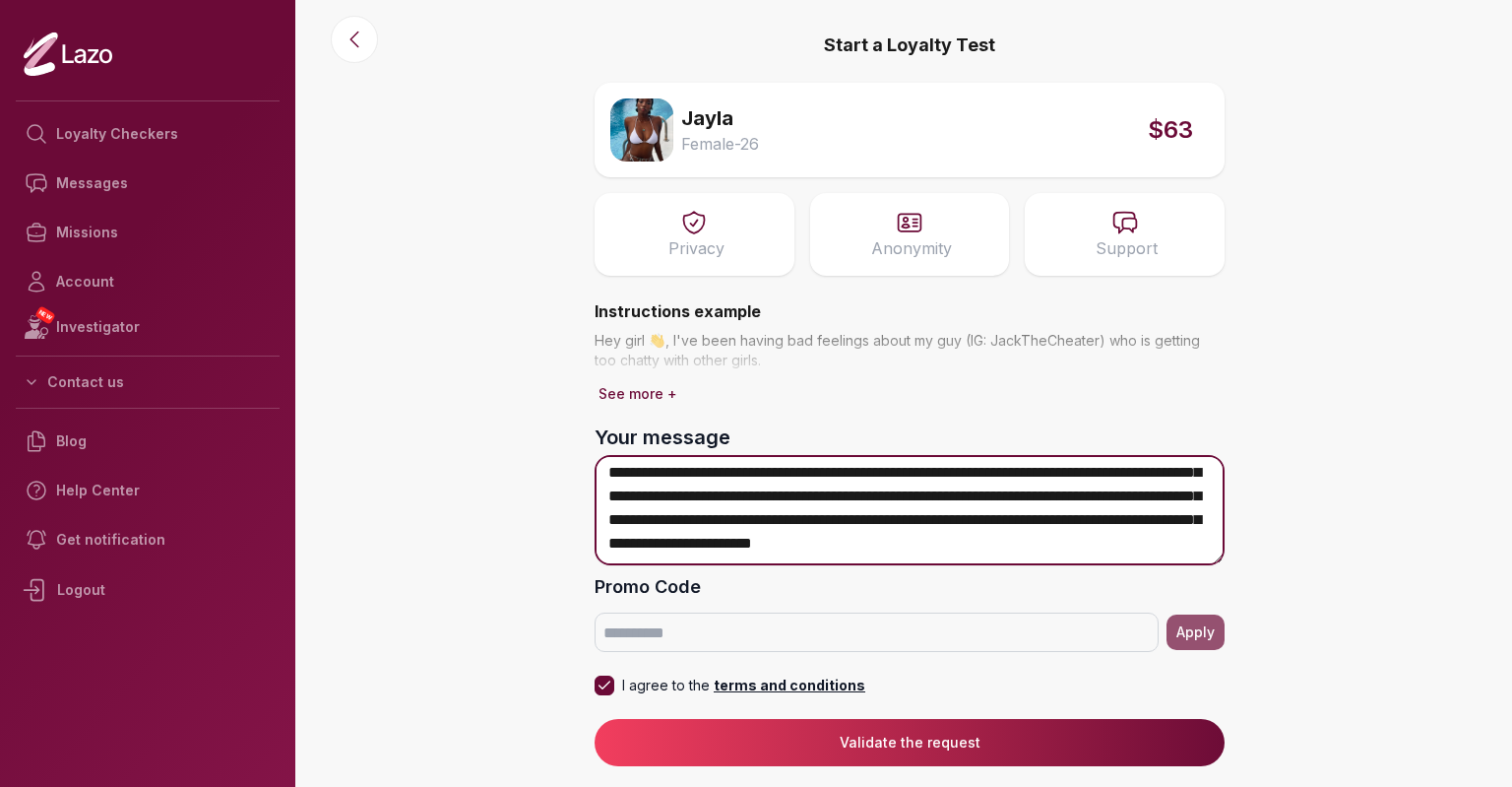 click on "**********" at bounding box center [910, 510] 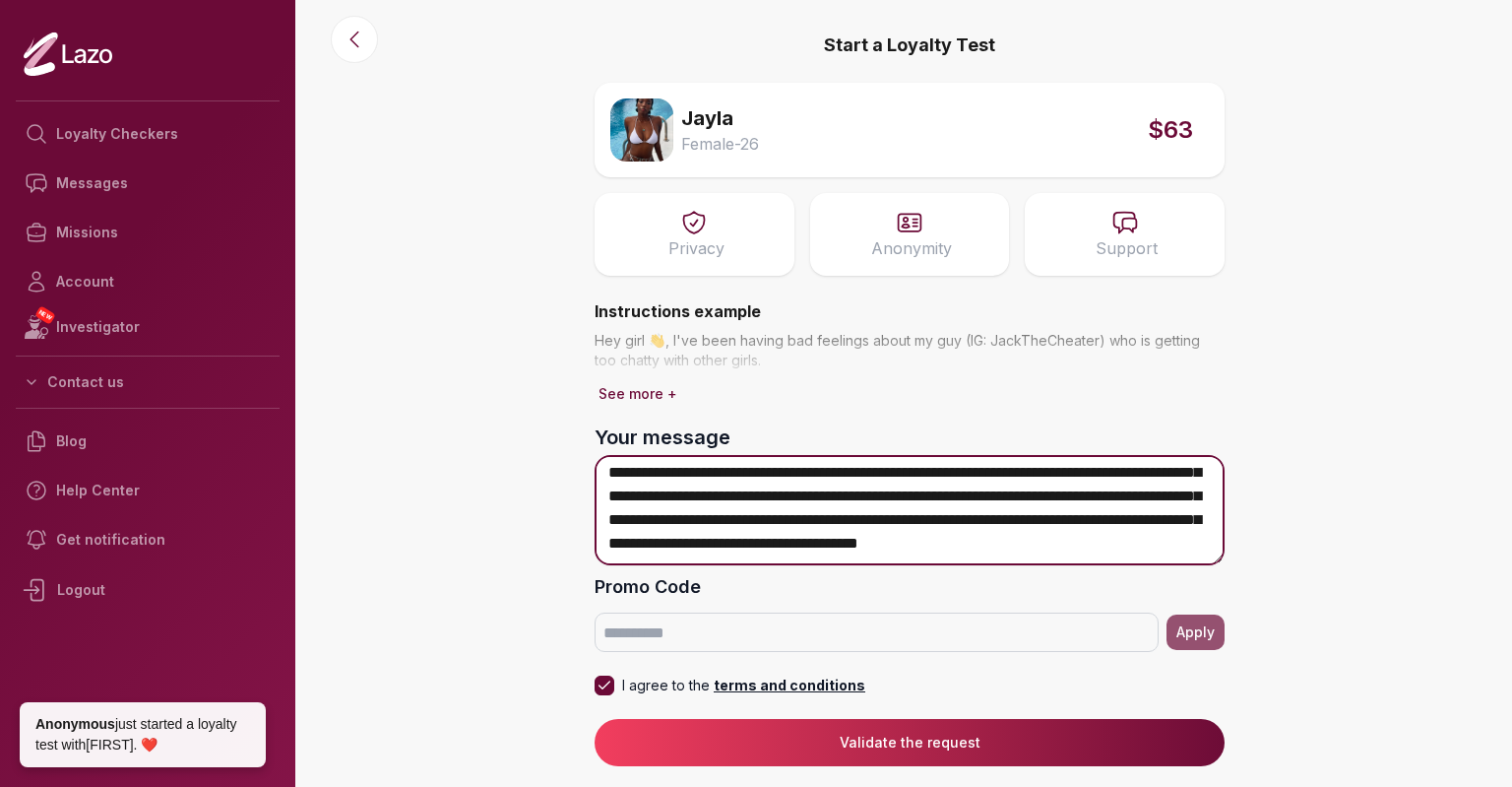 scroll, scrollTop: 159, scrollLeft: 0, axis: vertical 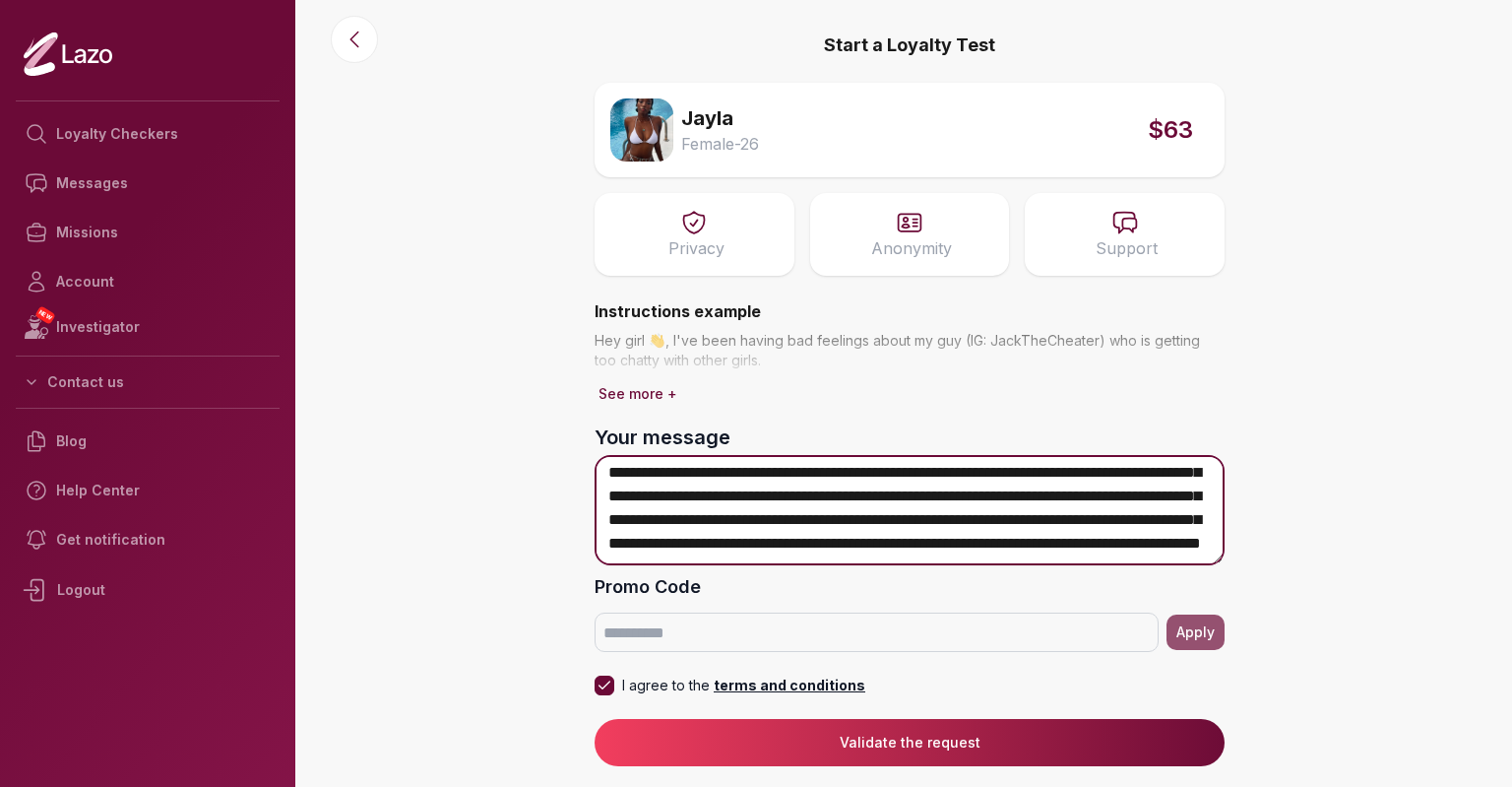 click on "**********" at bounding box center (910, 510) 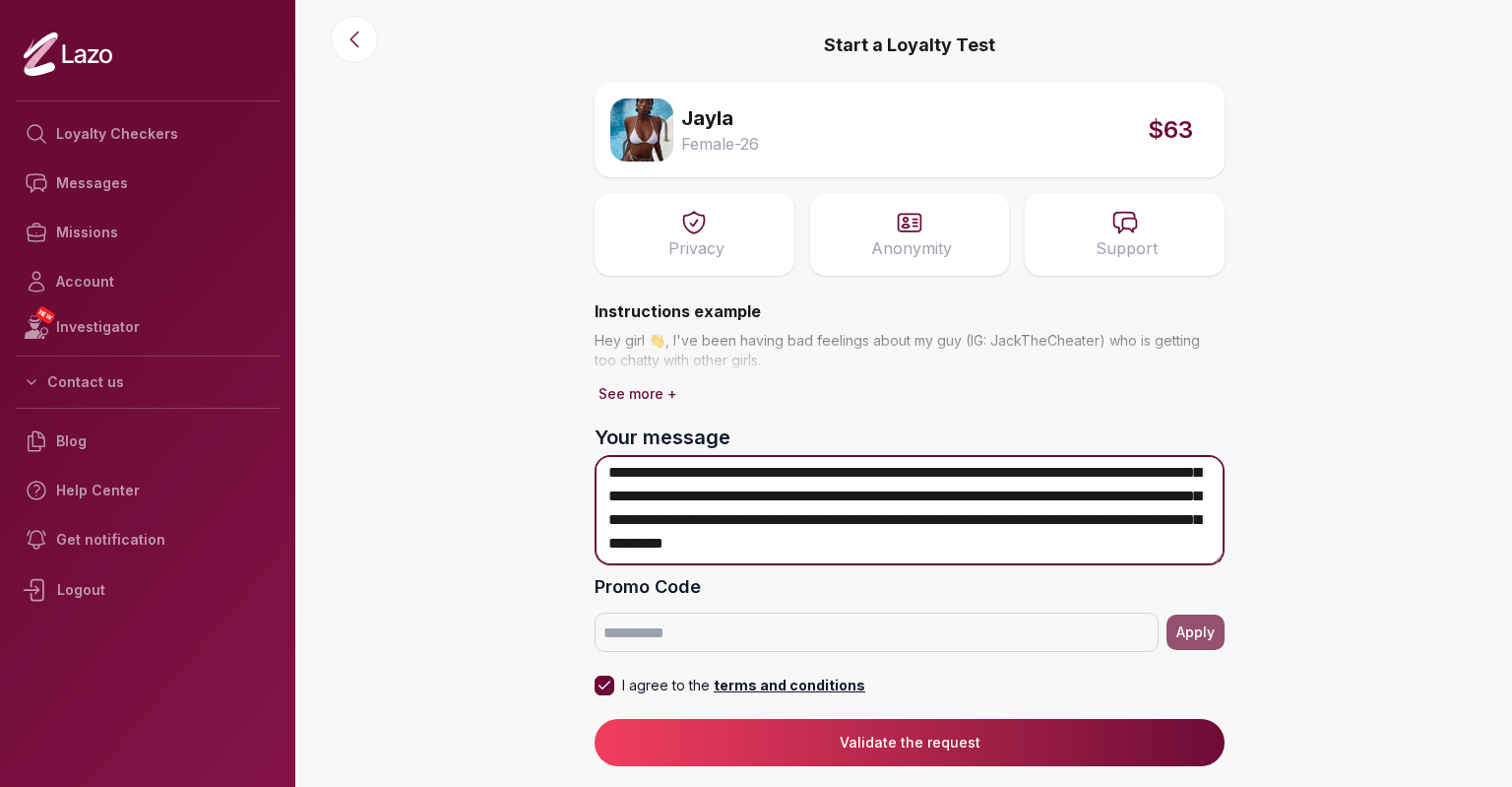 type on "**********" 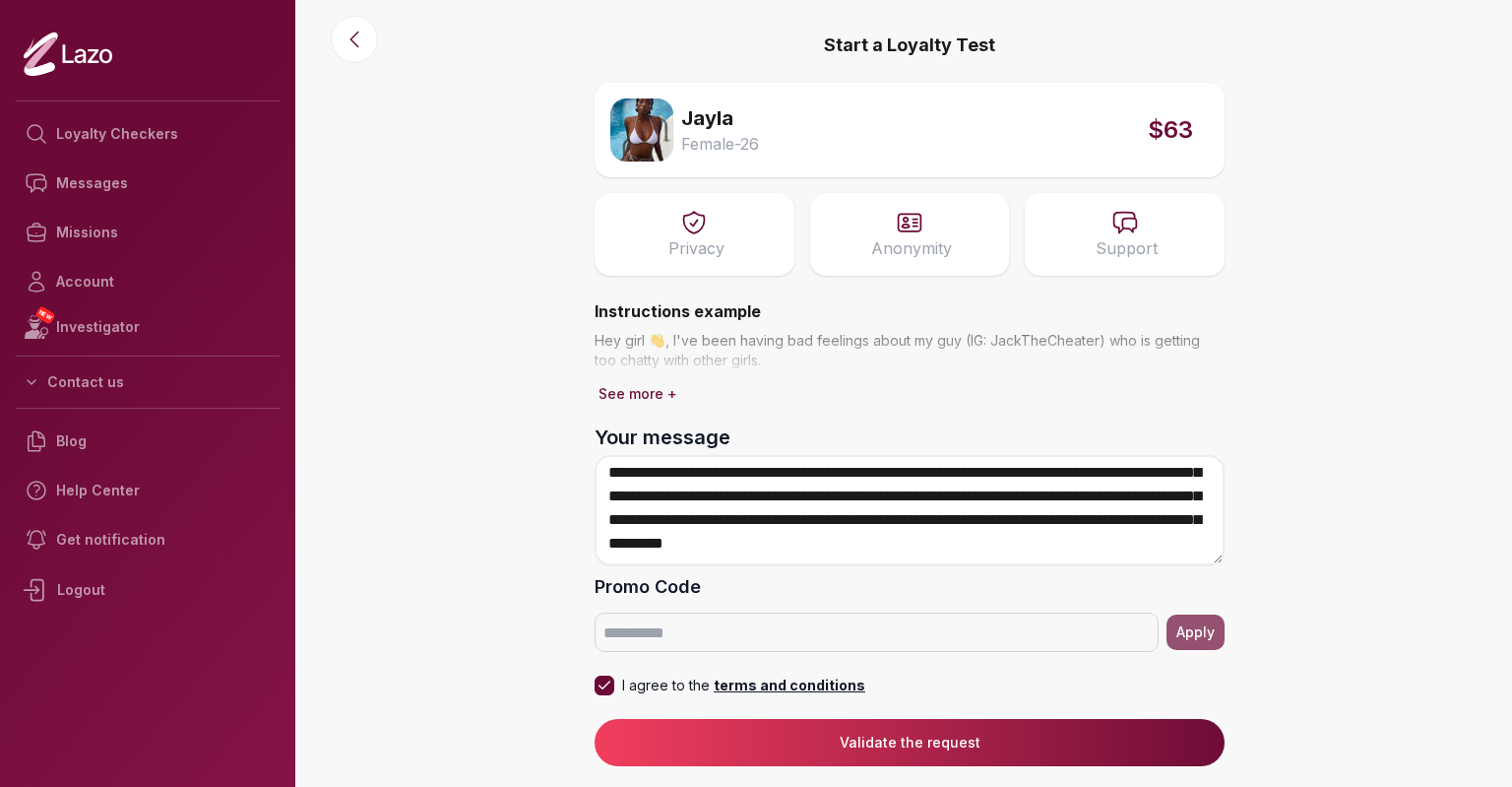 click on "Validate the request" at bounding box center [910, 743] 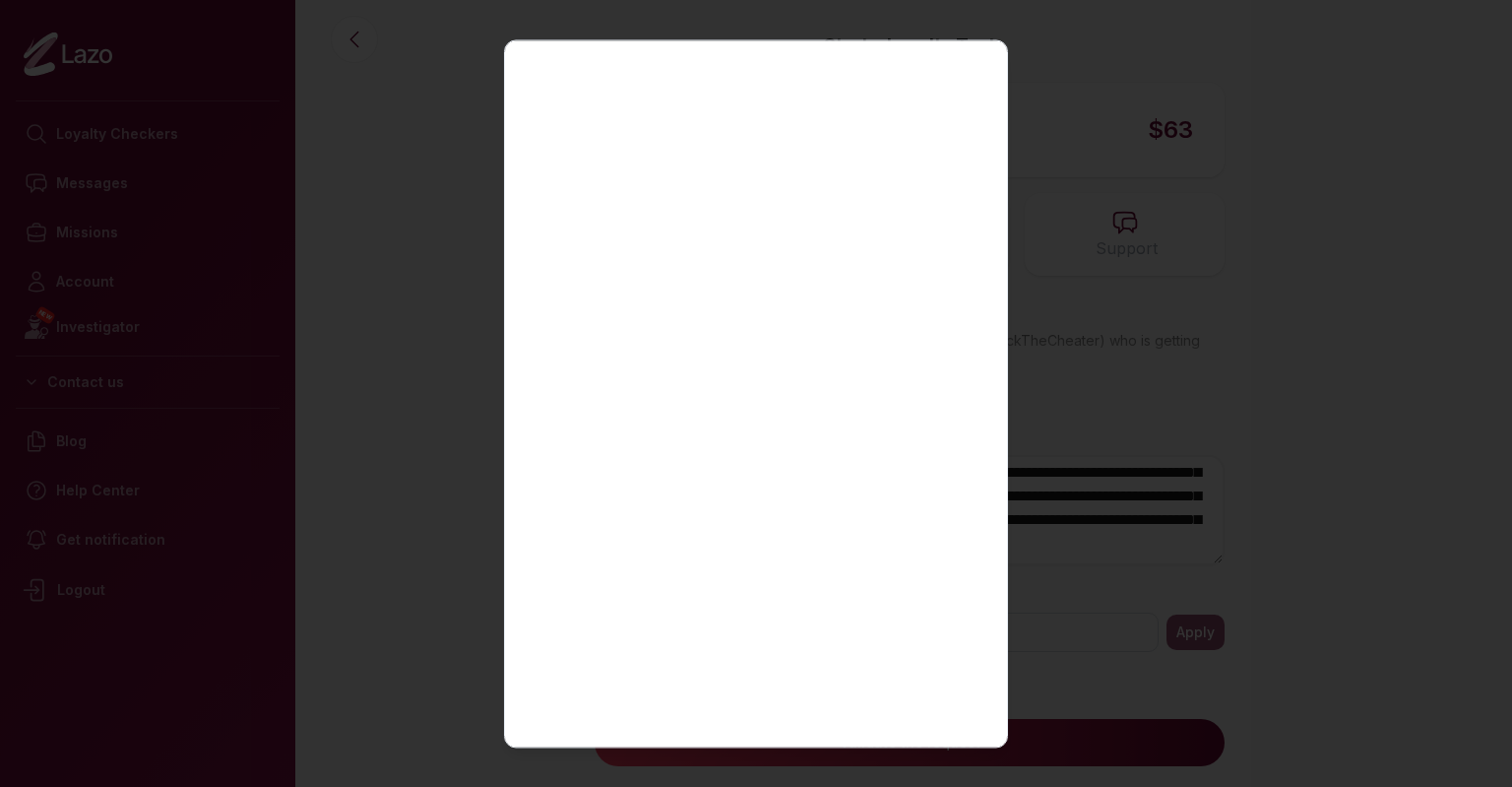 scroll, scrollTop: 228, scrollLeft: 0, axis: vertical 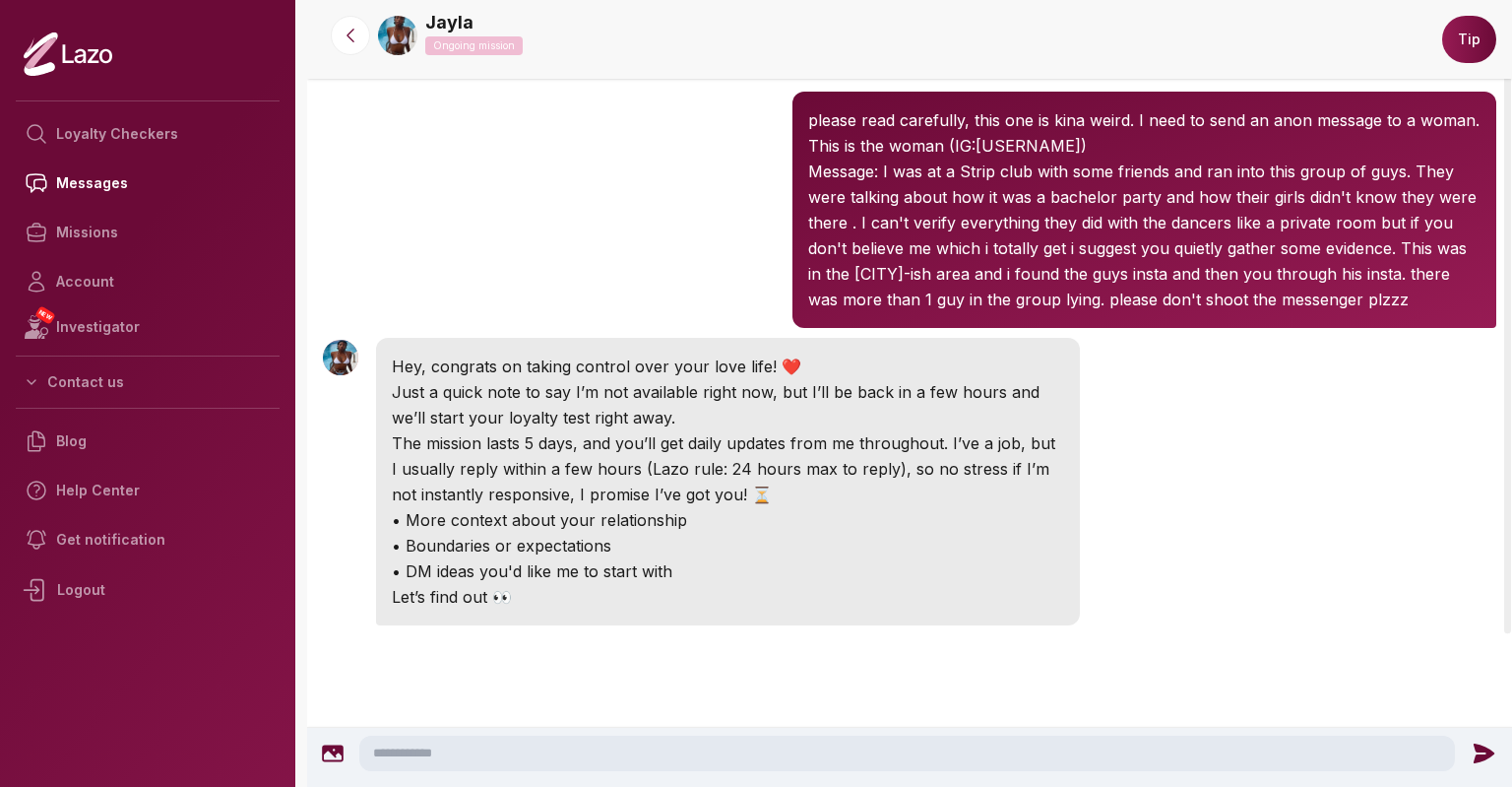 click at bounding box center (907, 754) 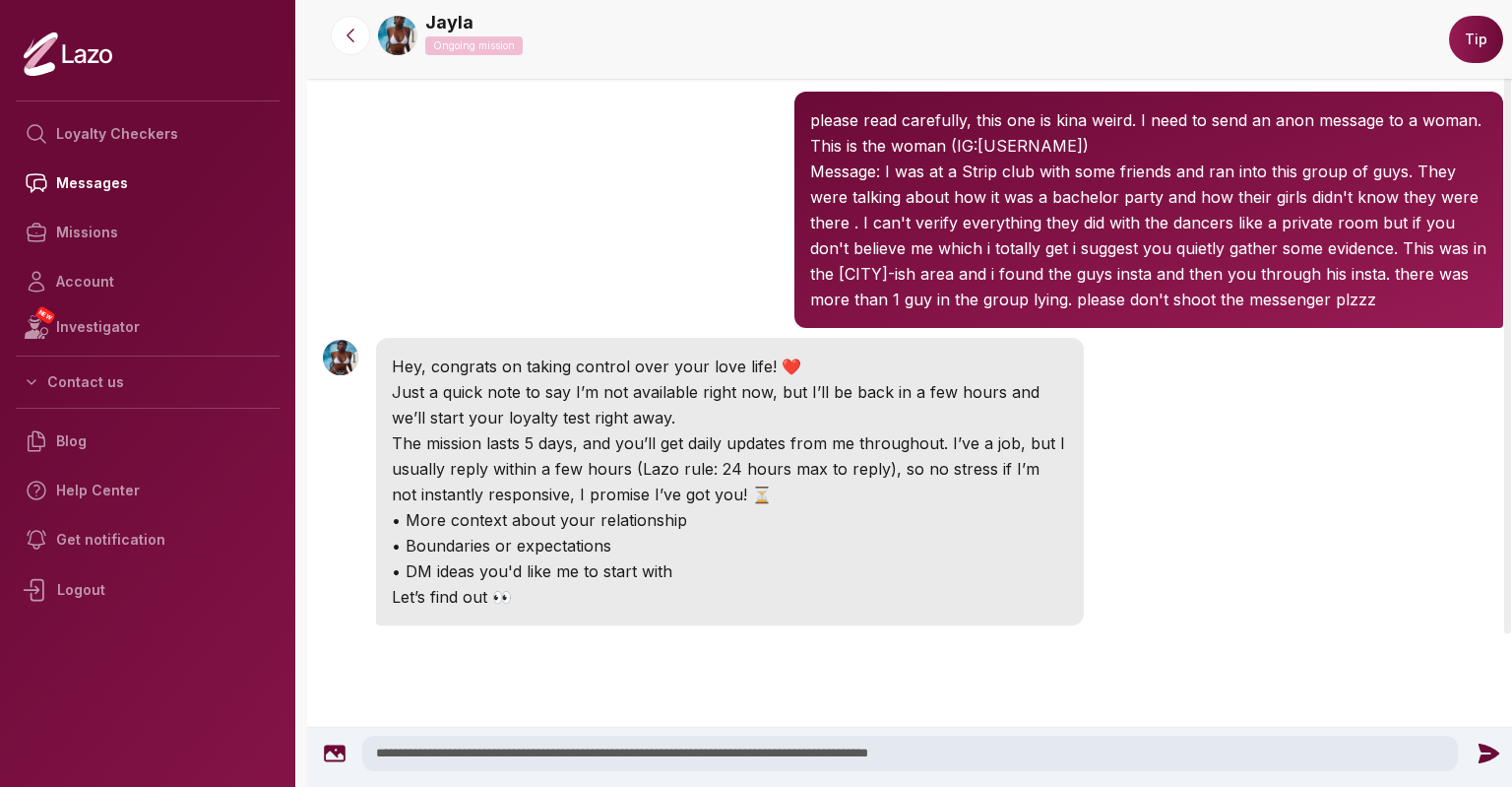 click on "**********" at bounding box center (910, 754) 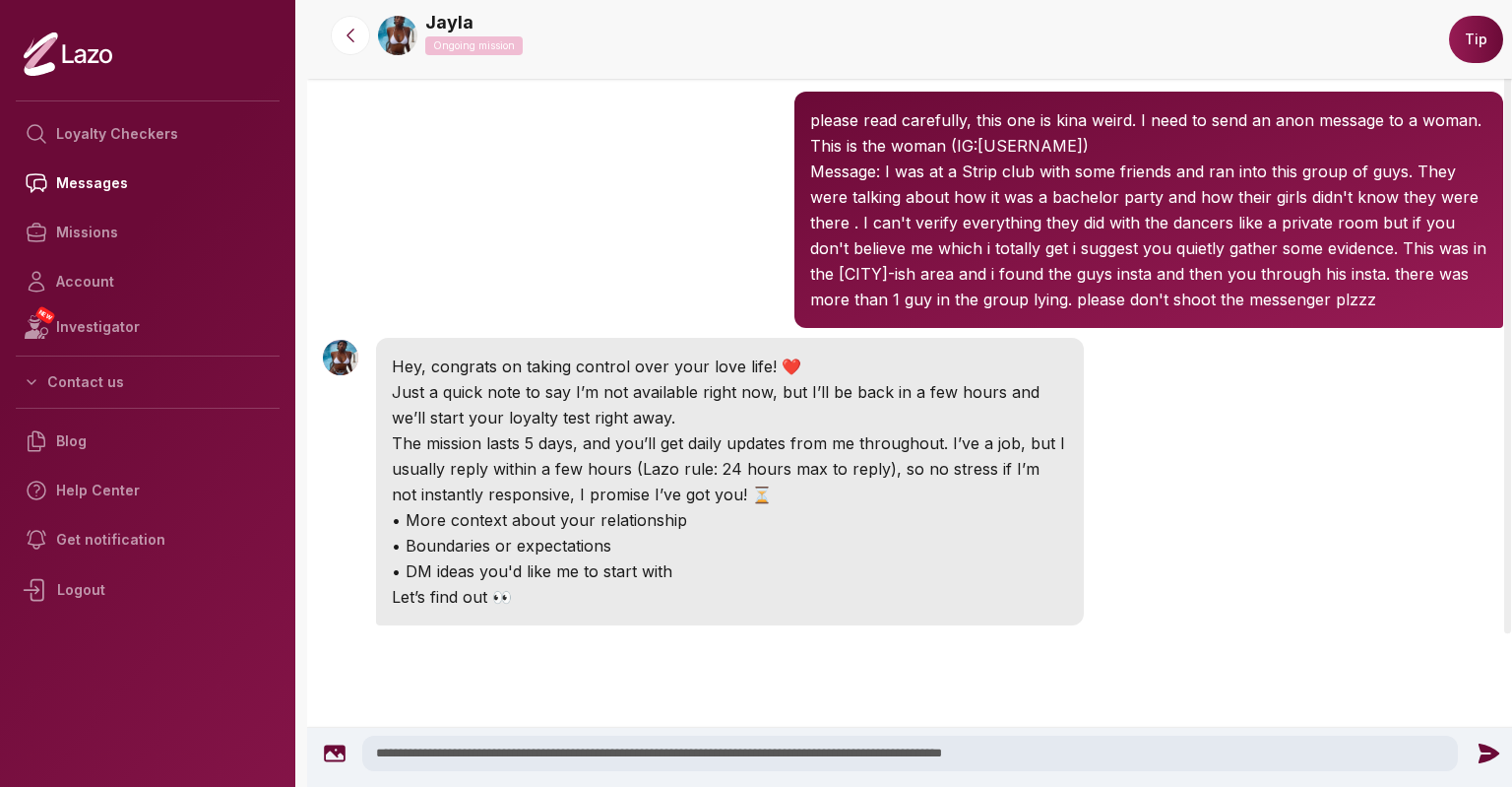 click on "**********" at bounding box center [910, 754] 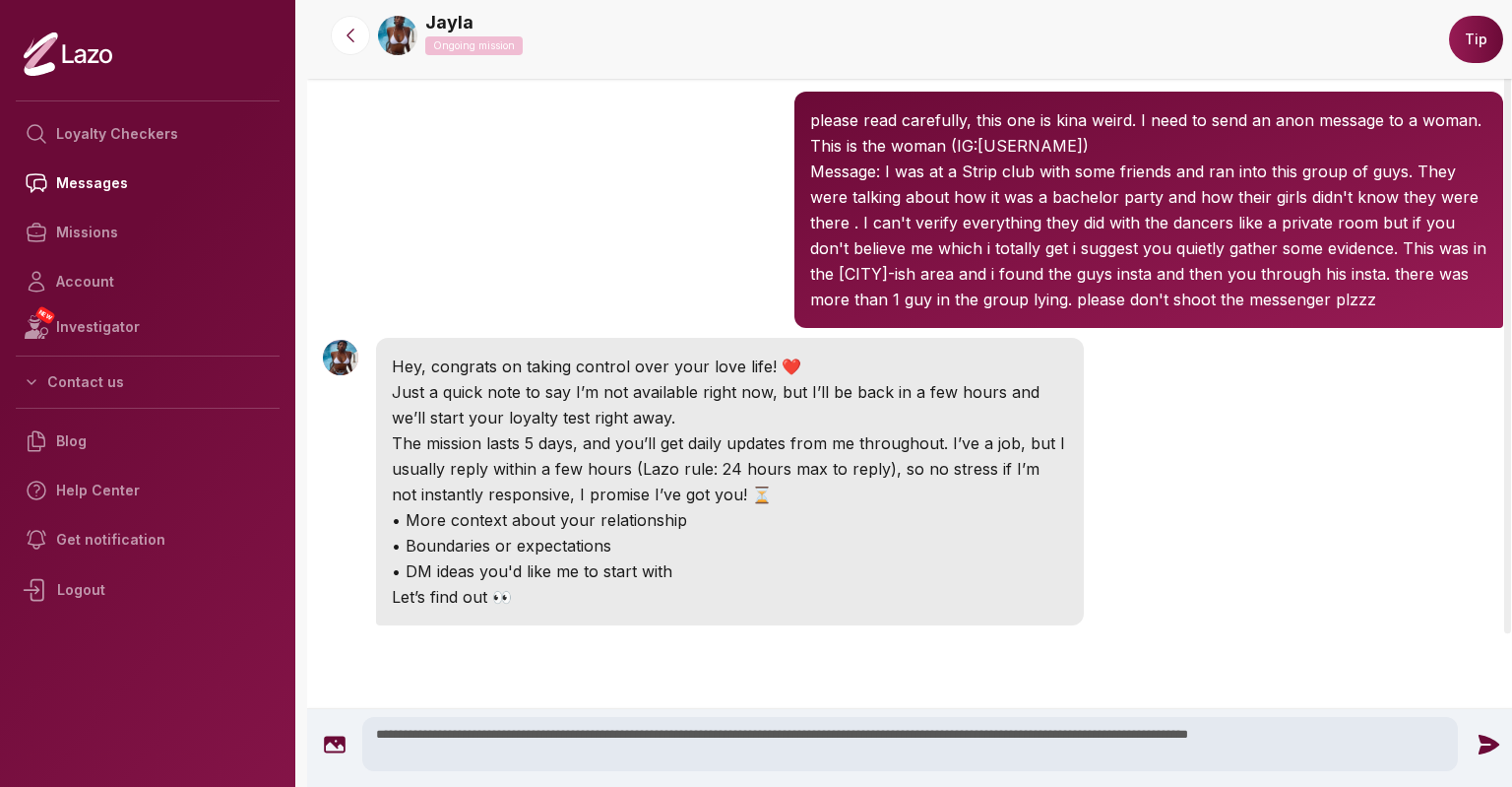type on "**********" 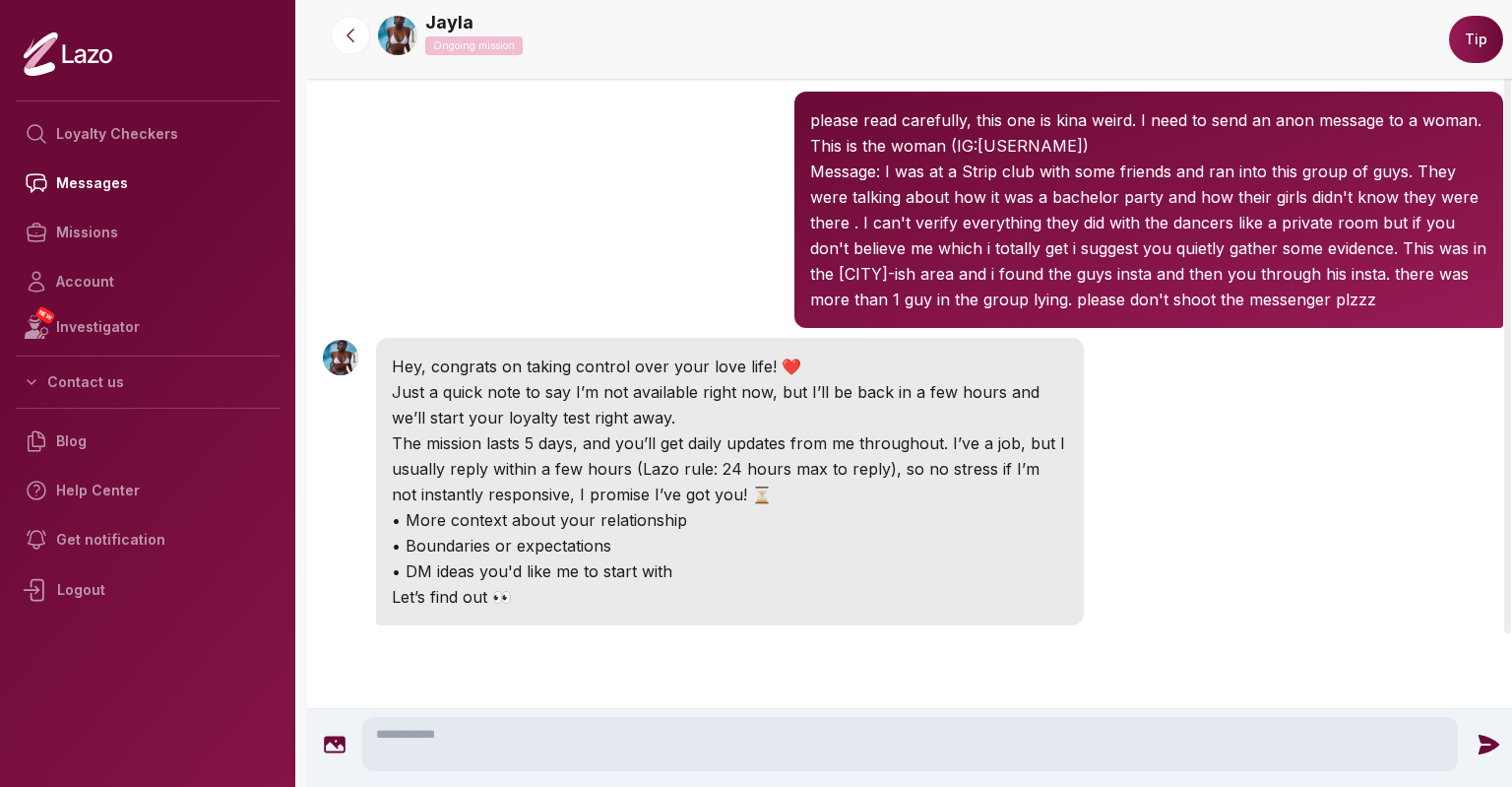 scroll, scrollTop: 180, scrollLeft: 0, axis: vertical 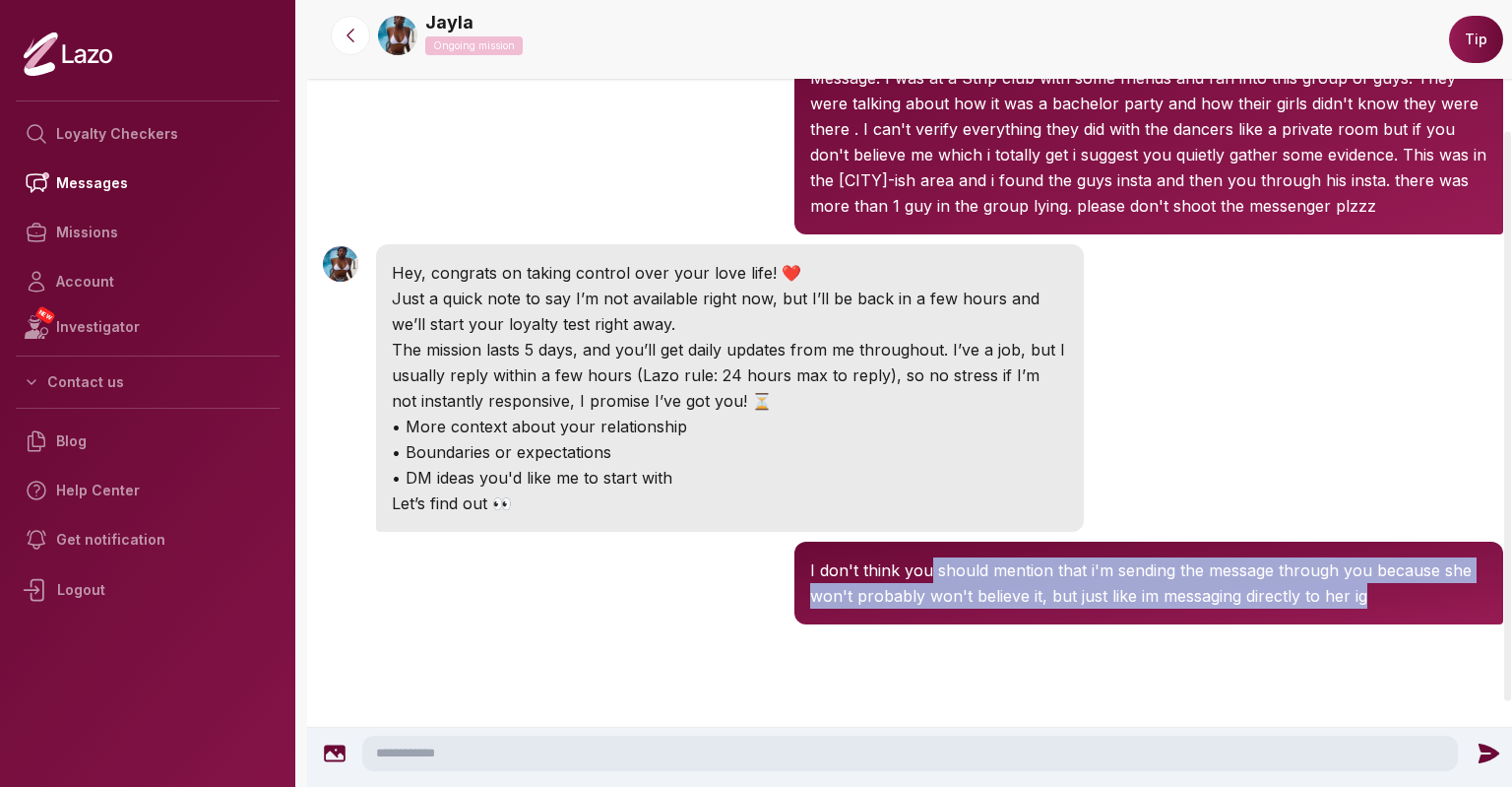 drag, startPoint x: 925, startPoint y: 568, endPoint x: 1418, endPoint y: 590, distance: 493.49063 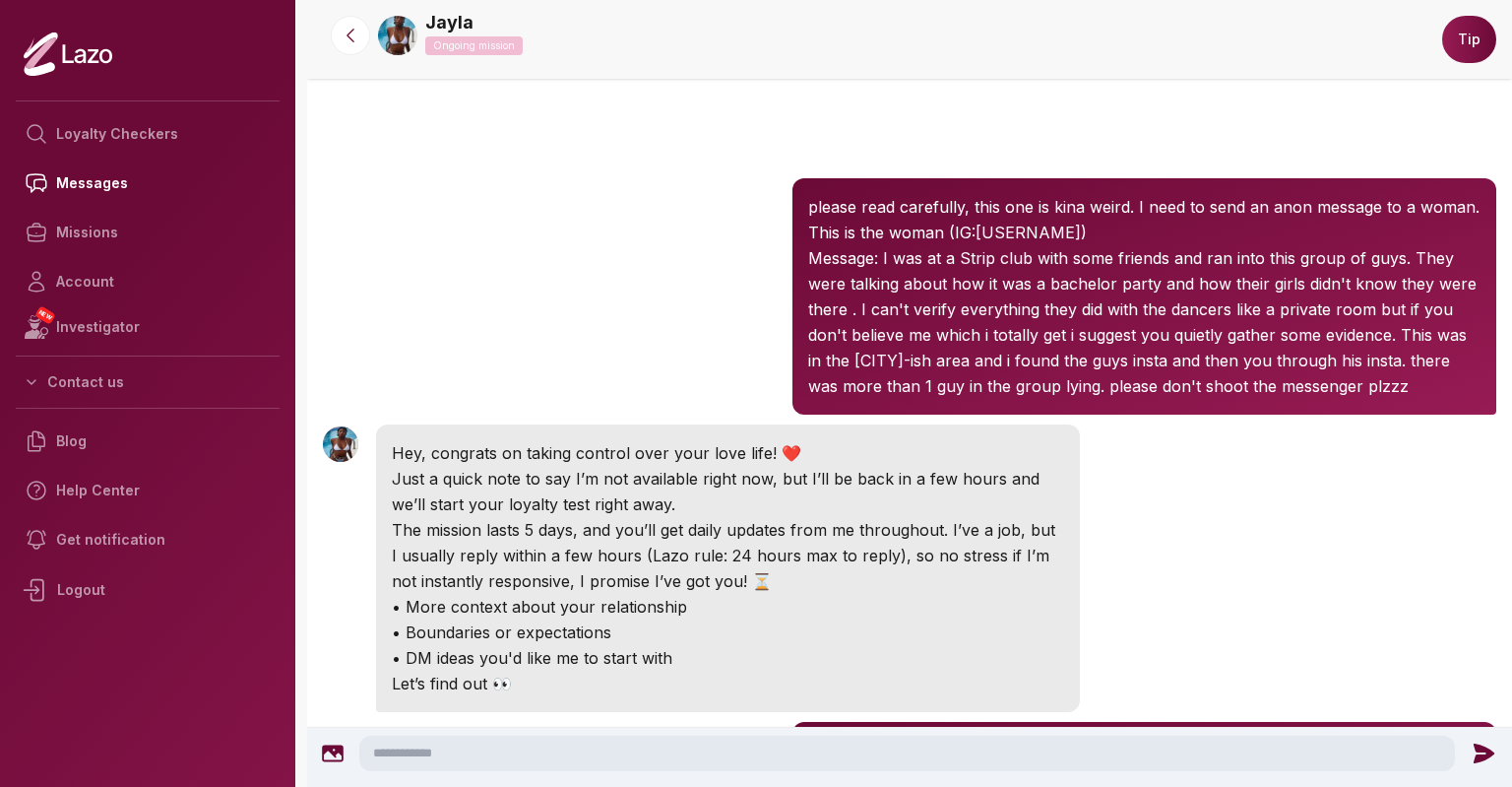 scroll, scrollTop: 0, scrollLeft: 0, axis: both 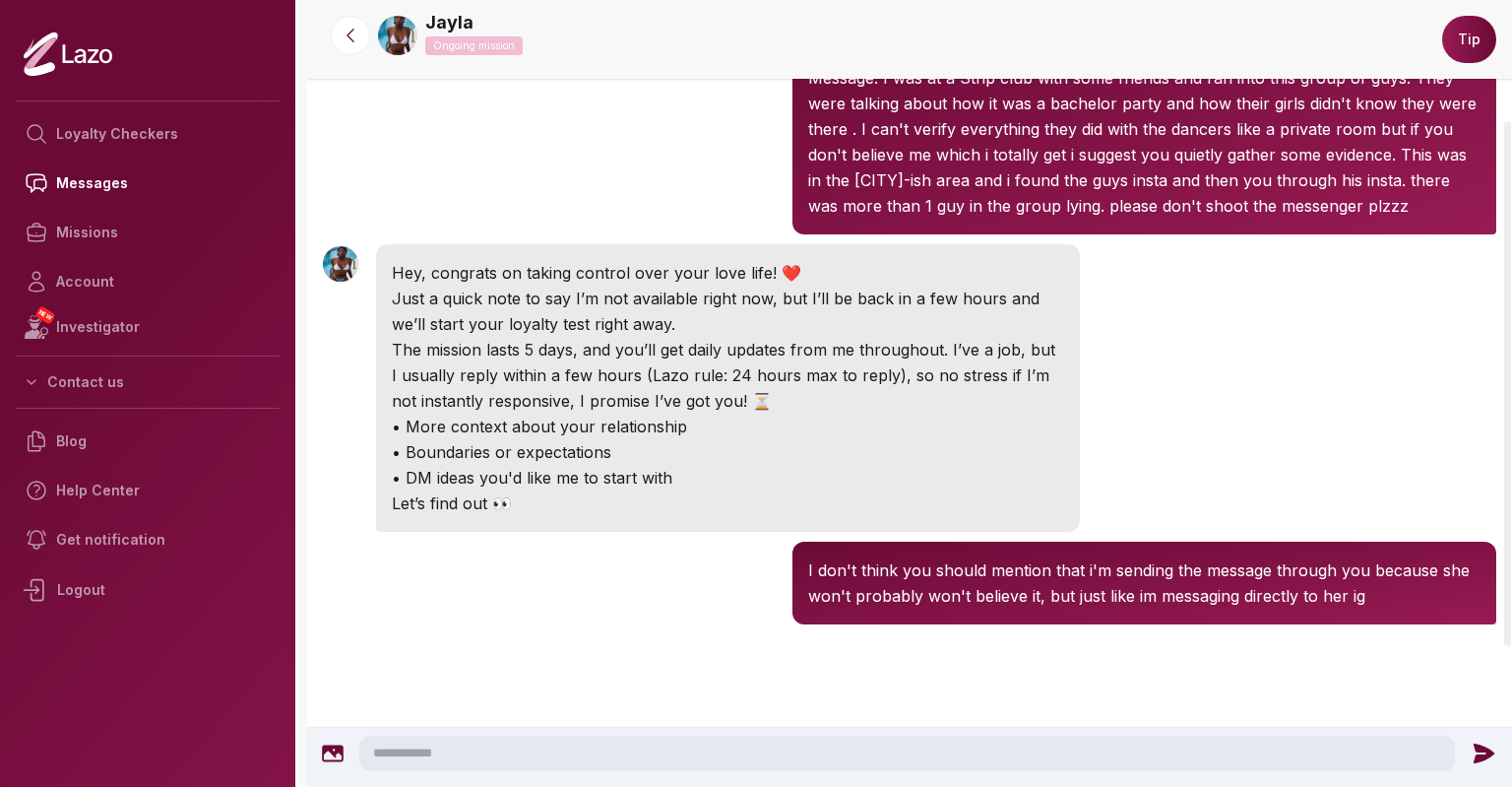 click at bounding box center (907, 754) 